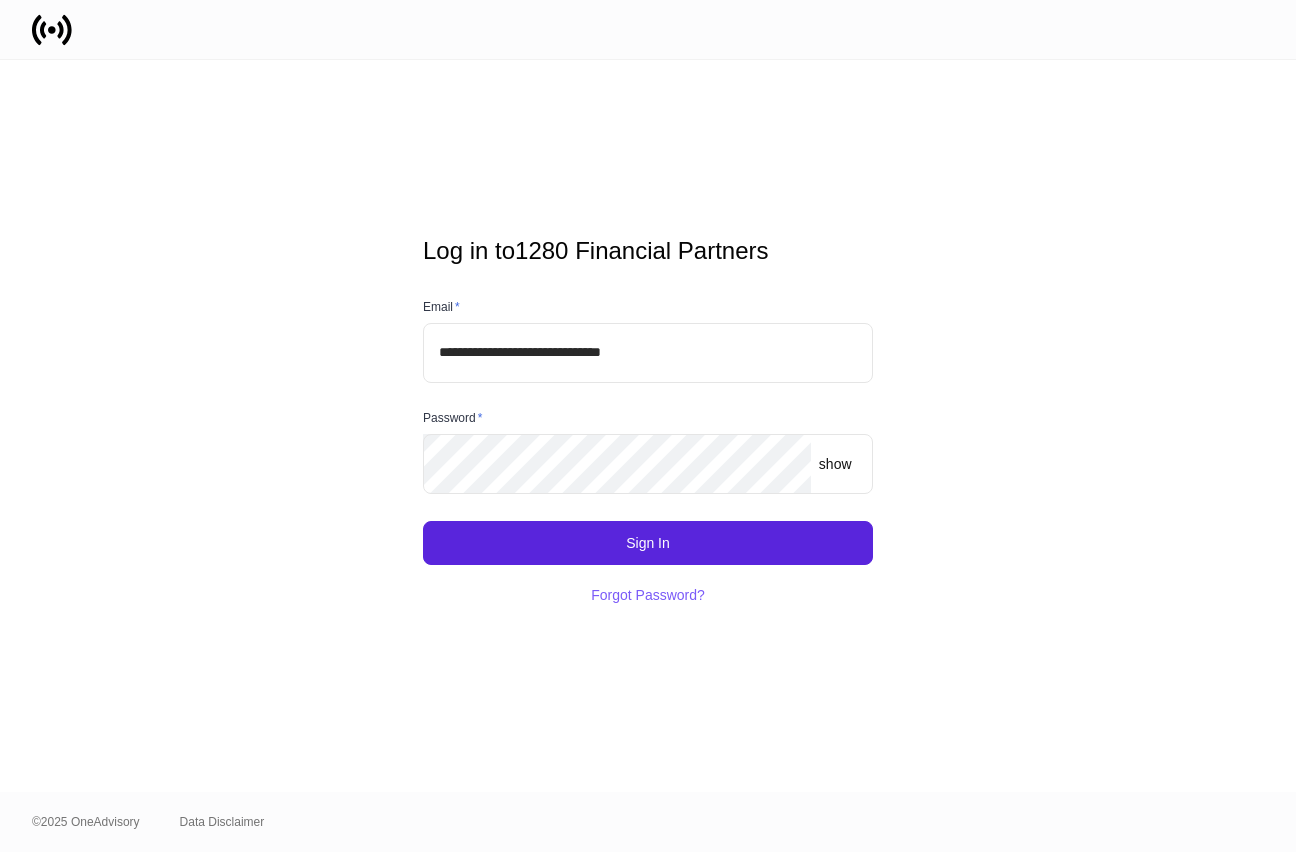 scroll, scrollTop: 0, scrollLeft: 0, axis: both 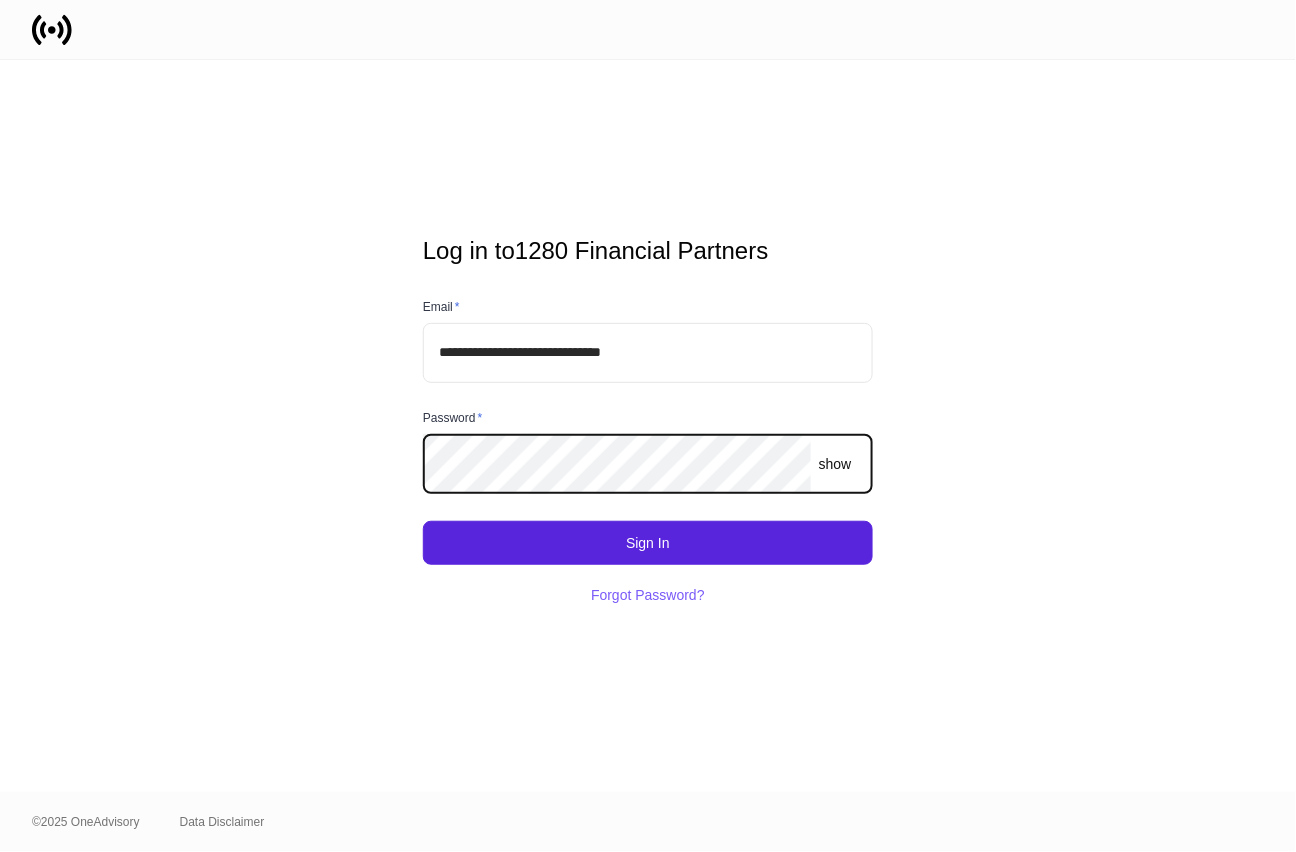 click on "Sign In" at bounding box center [648, 543] 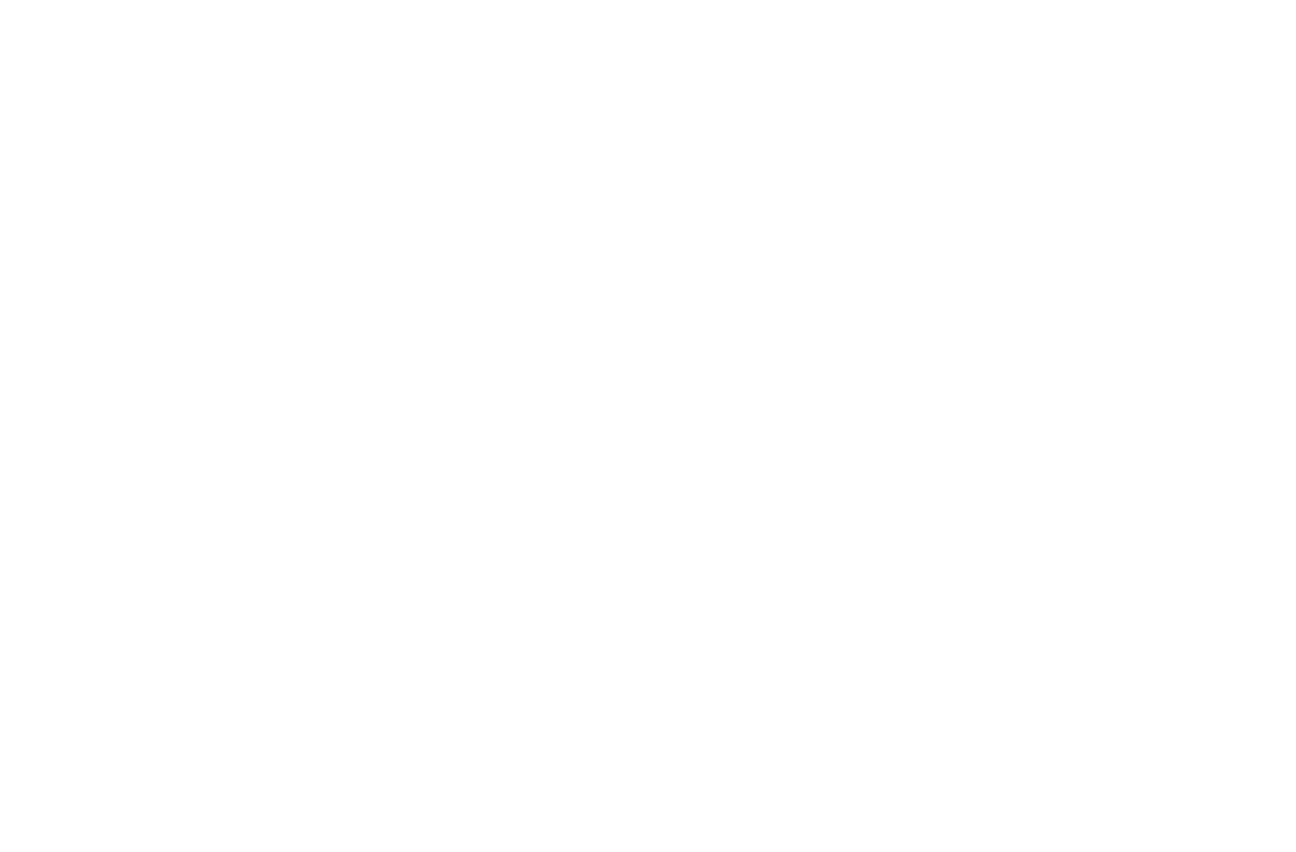 scroll, scrollTop: 0, scrollLeft: 0, axis: both 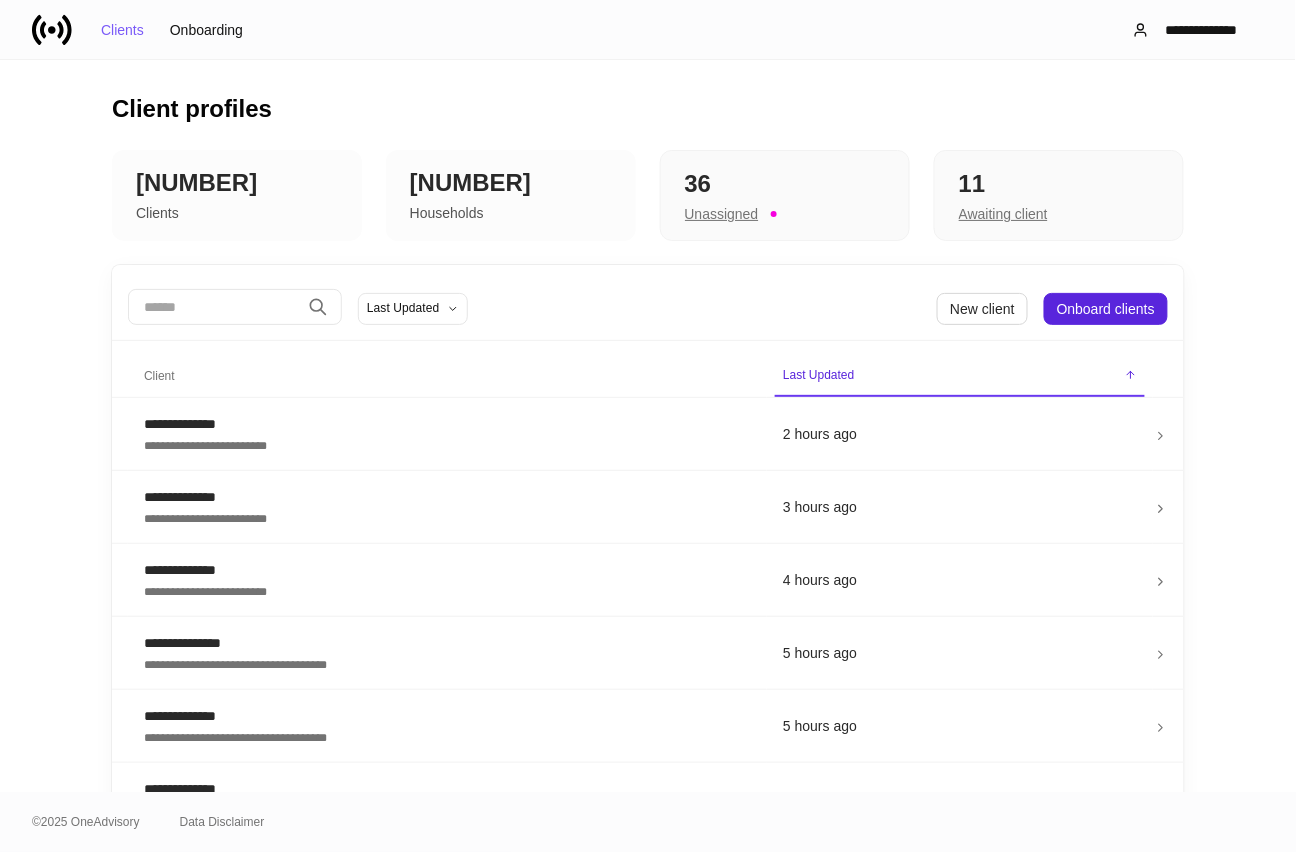 click at bounding box center [214, 307] 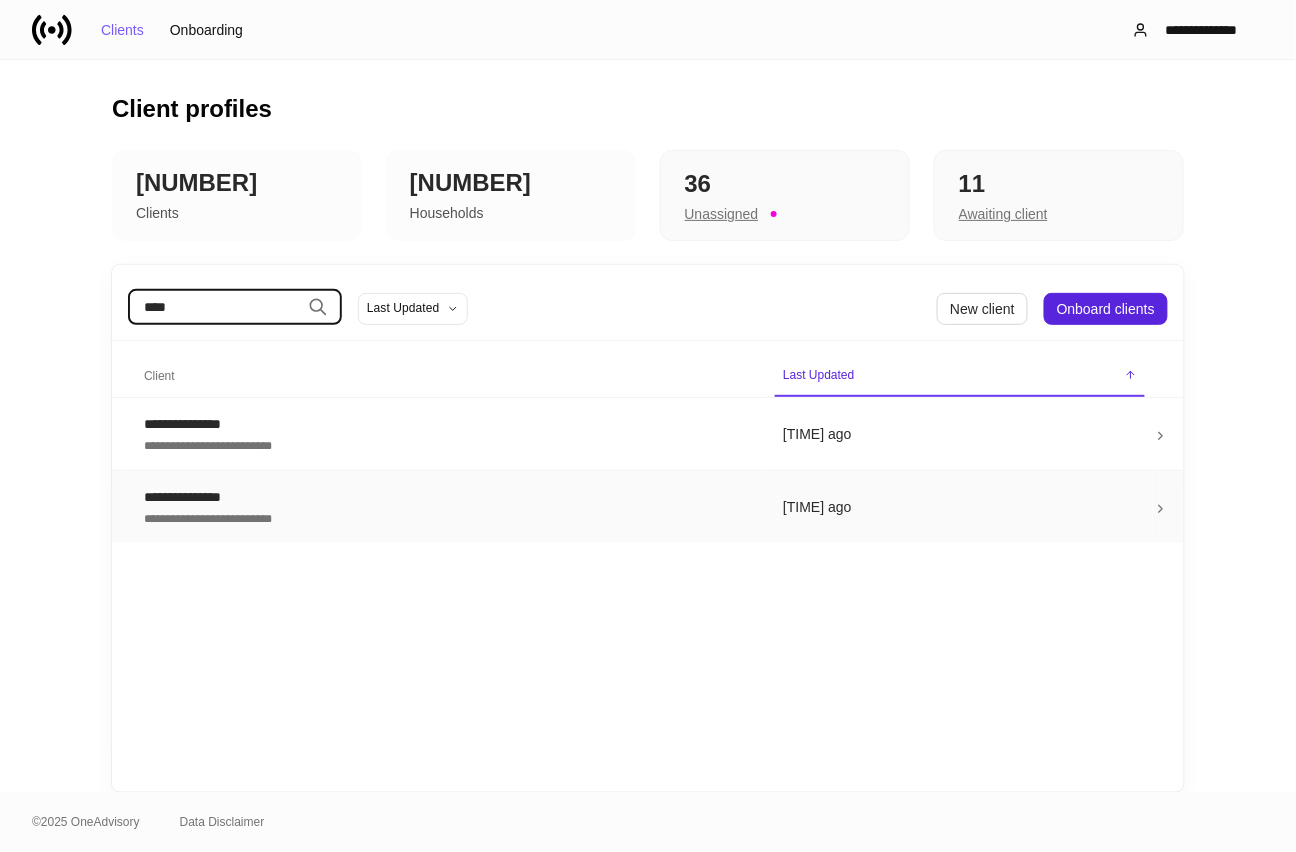 type on "****" 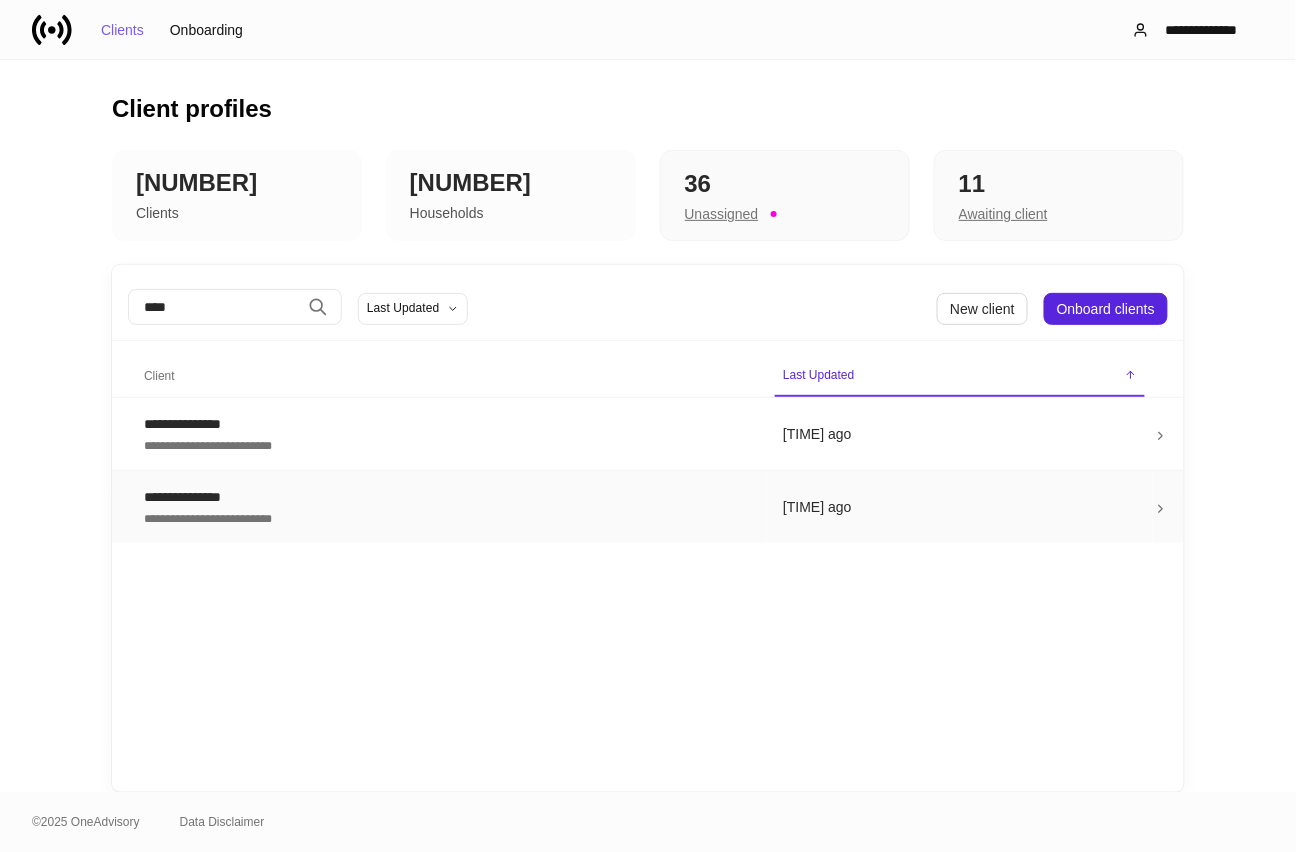 click on "**********" at bounding box center (447, 424) 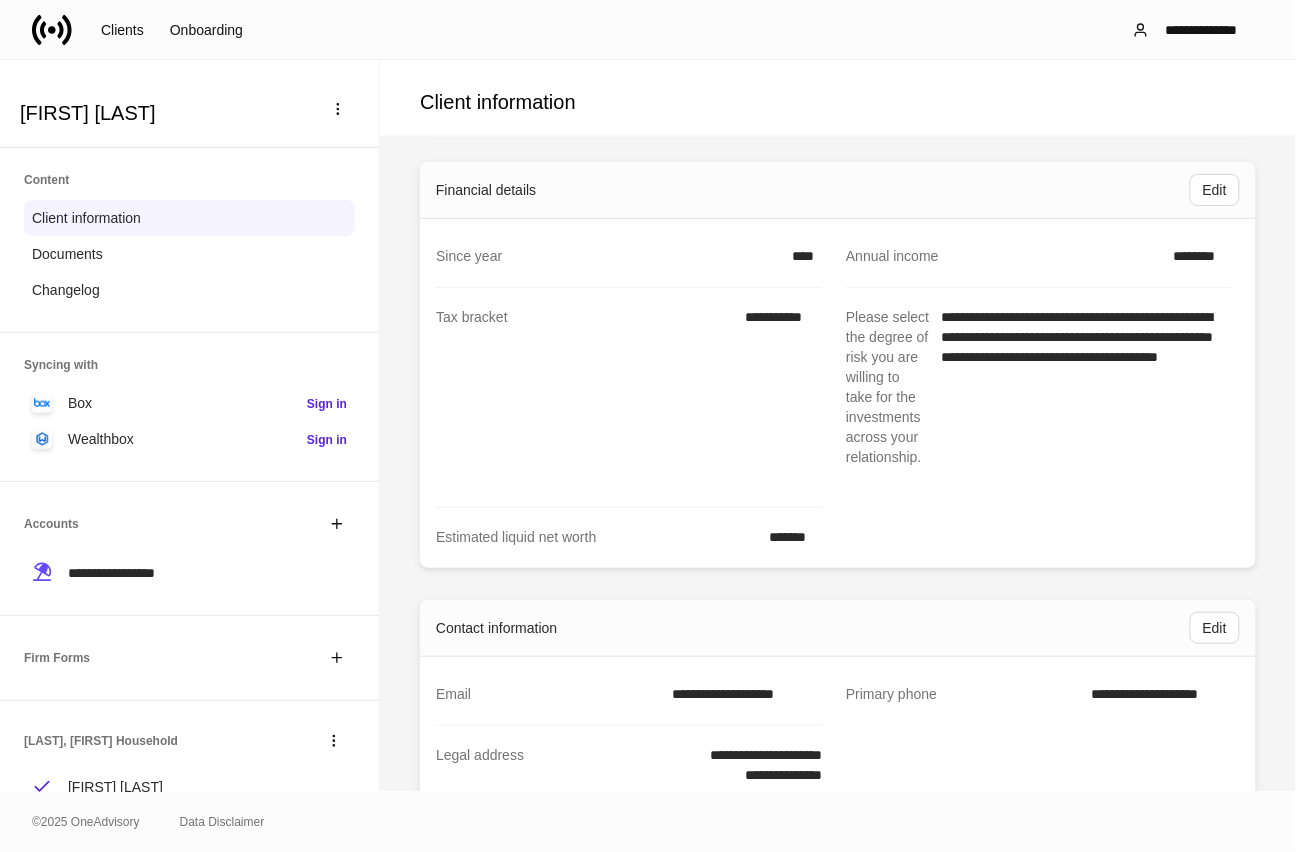 scroll, scrollTop: 888, scrollLeft: 0, axis: vertical 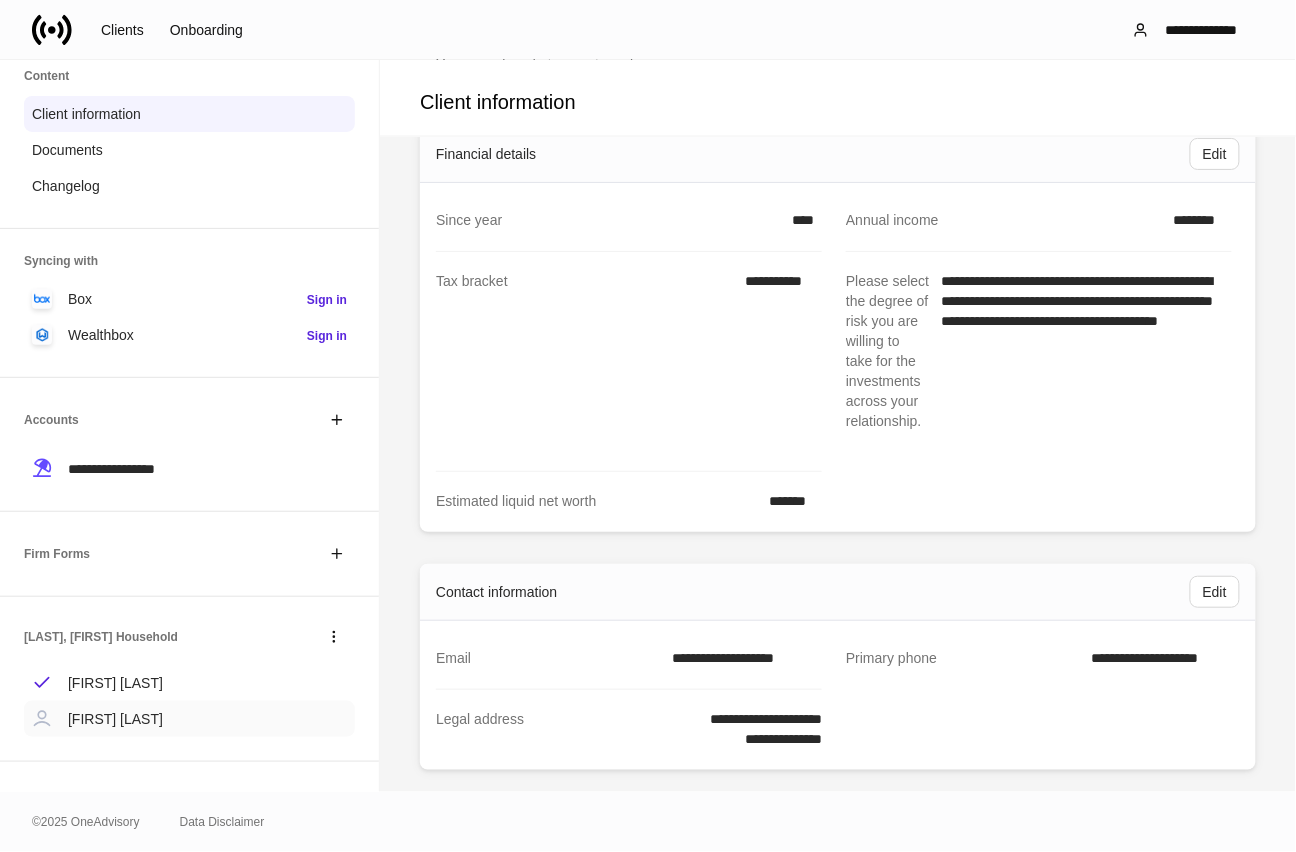 click on "[FIRST] [LAST]" at bounding box center [115, 719] 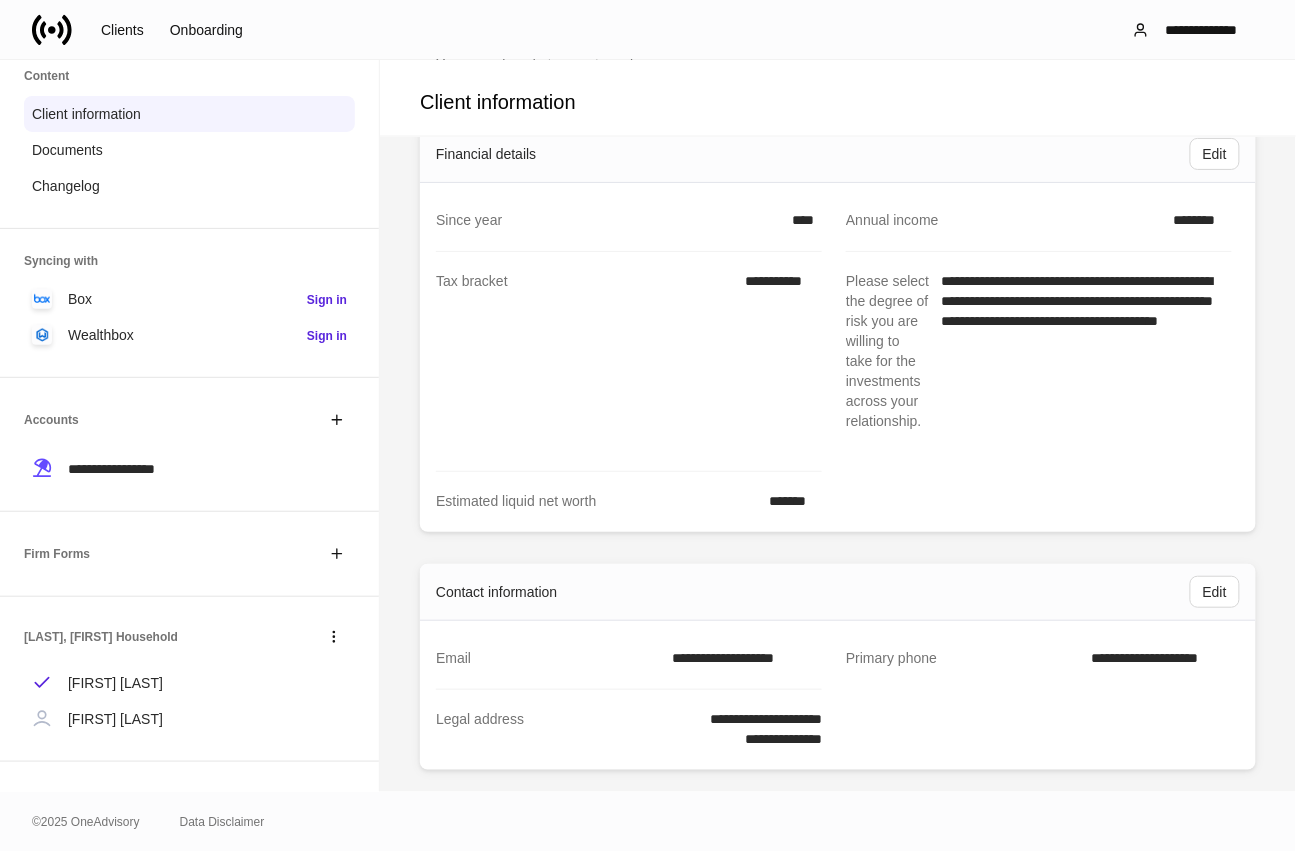 scroll, scrollTop: 0, scrollLeft: 0, axis: both 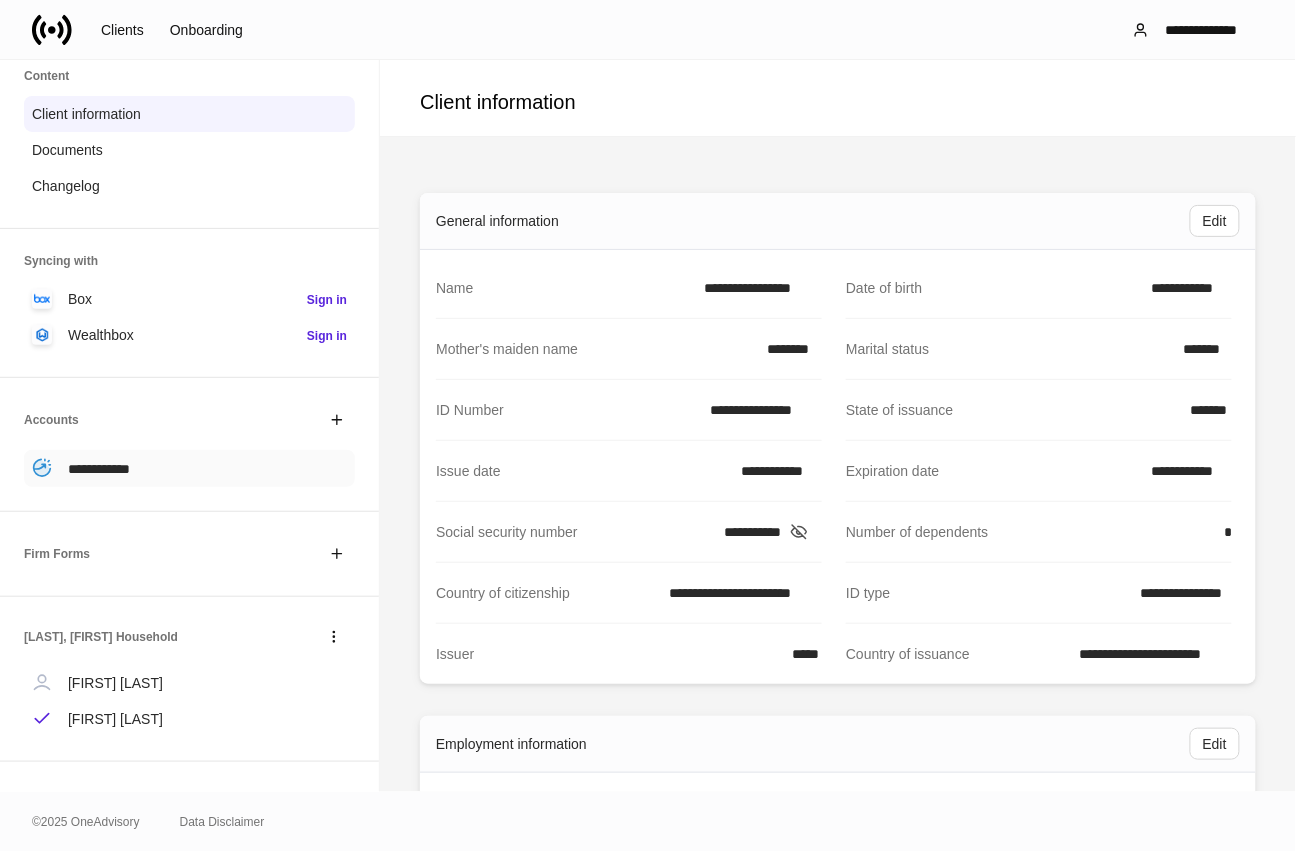 click on "**********" at bounding box center [99, 469] 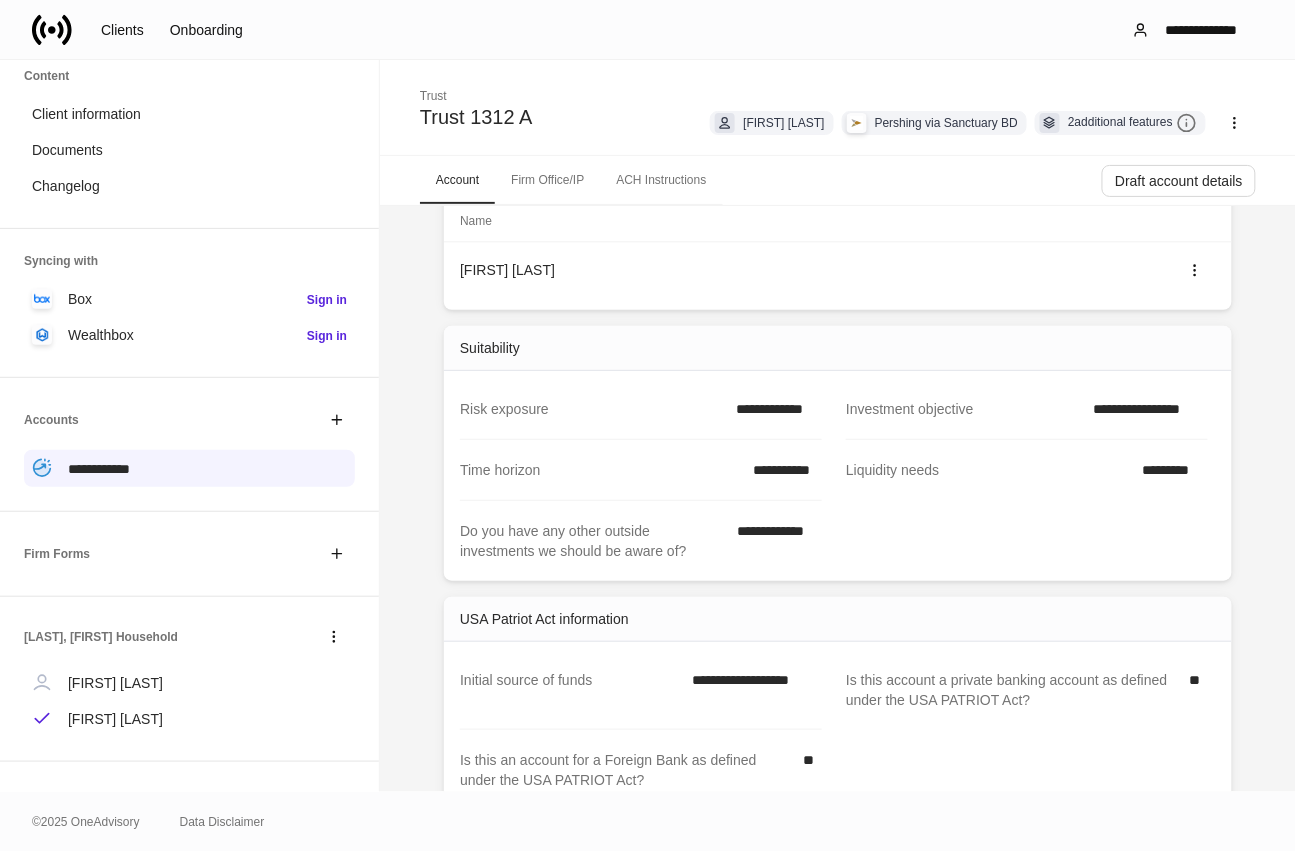 scroll, scrollTop: 1307, scrollLeft: 0, axis: vertical 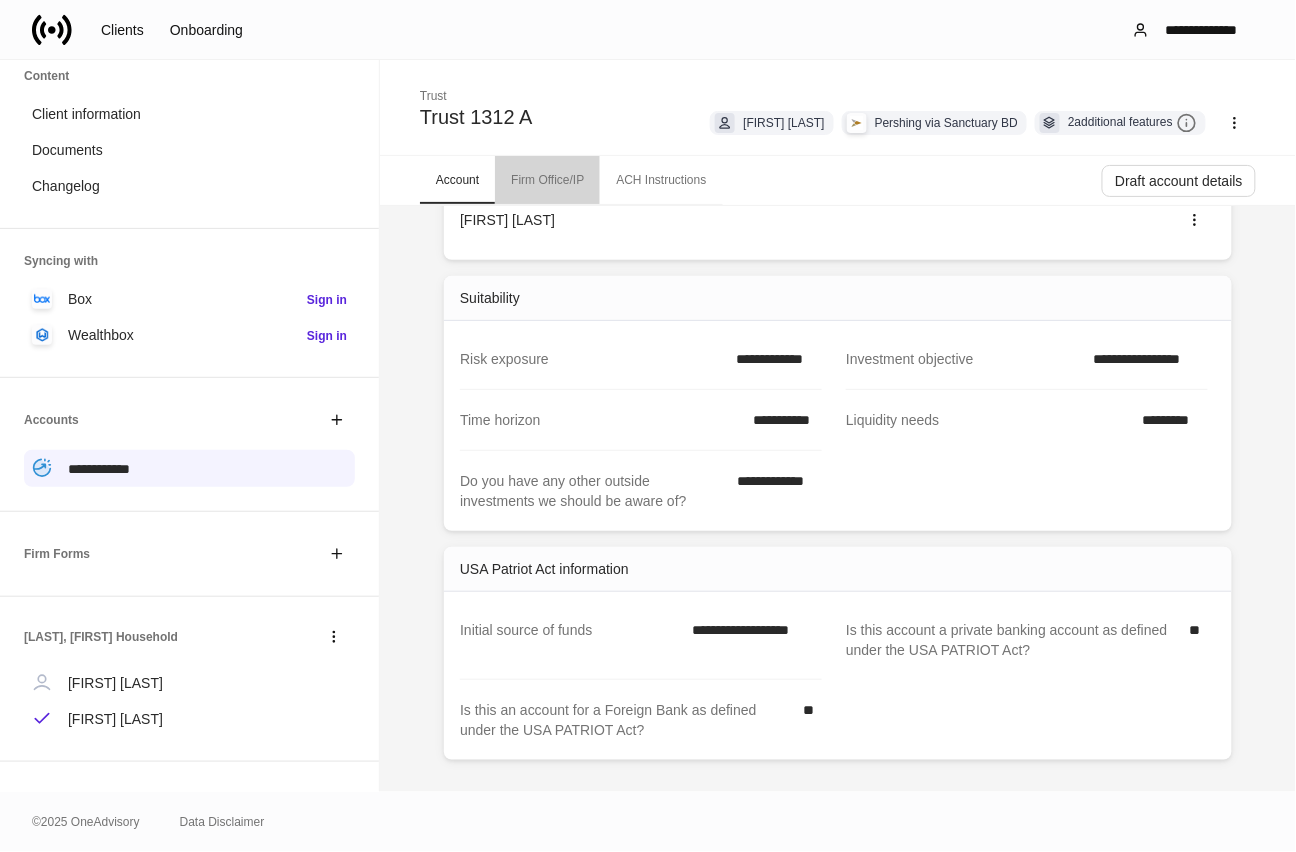 click on "Firm Office/IP" at bounding box center (547, 180) 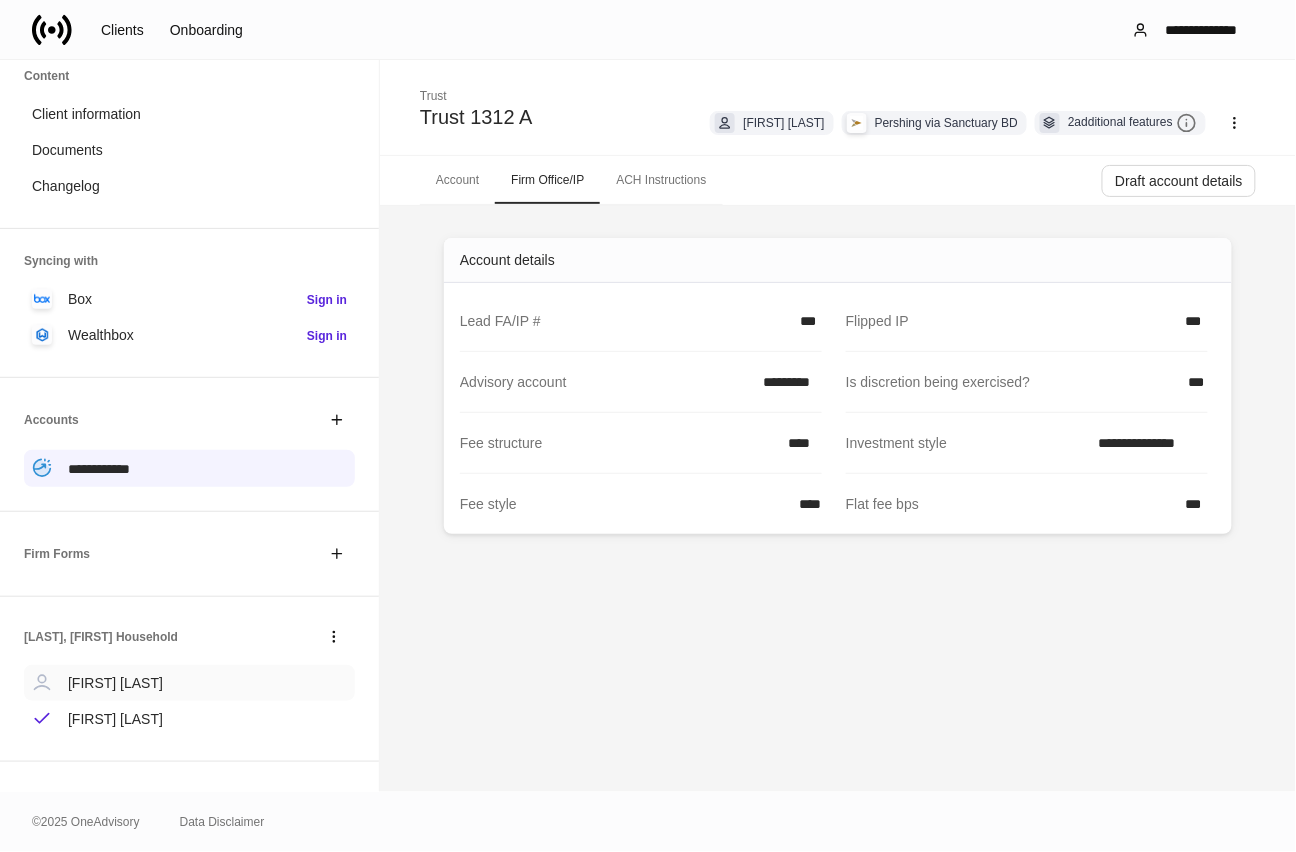 click on "[FIRST] [LAST]" at bounding box center [115, 683] 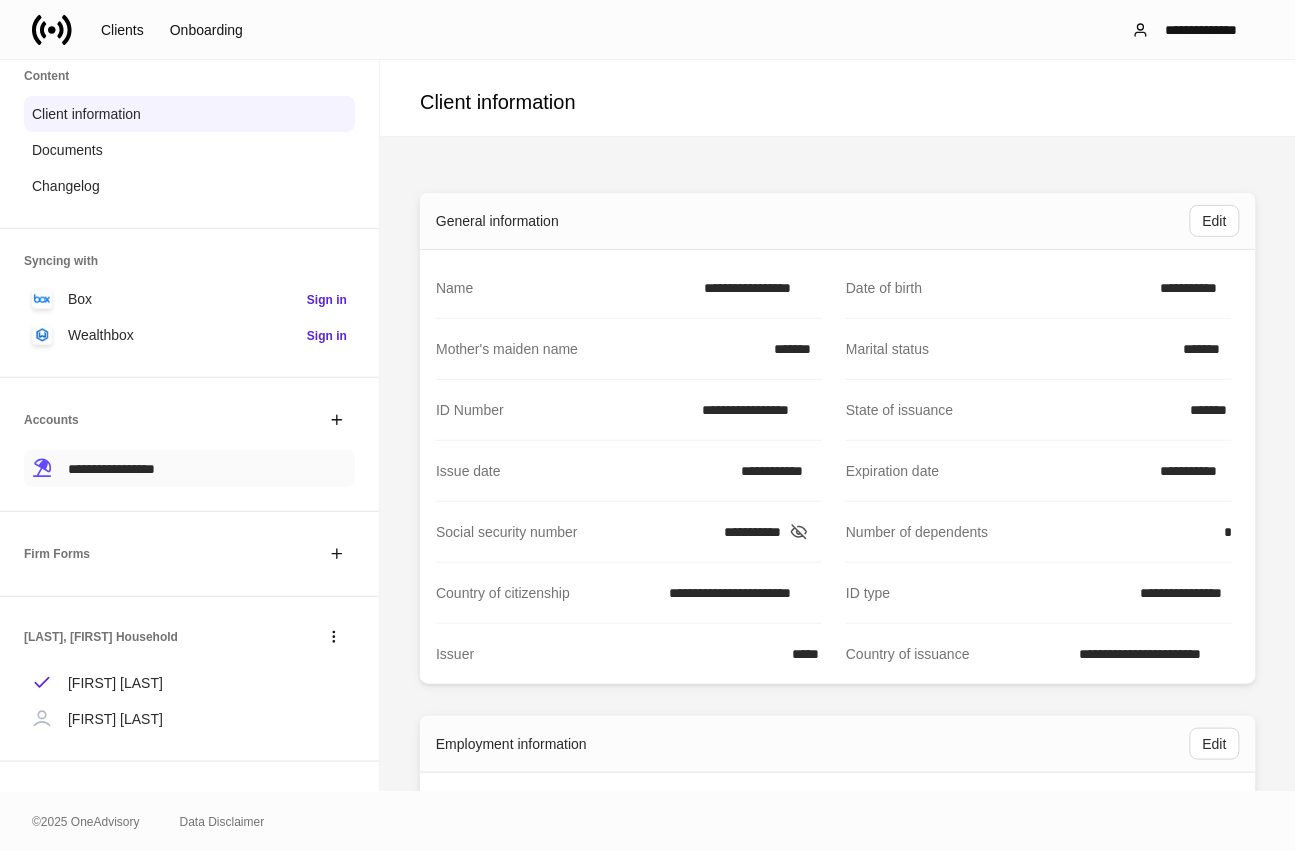 click on "**********" at bounding box center [111, 469] 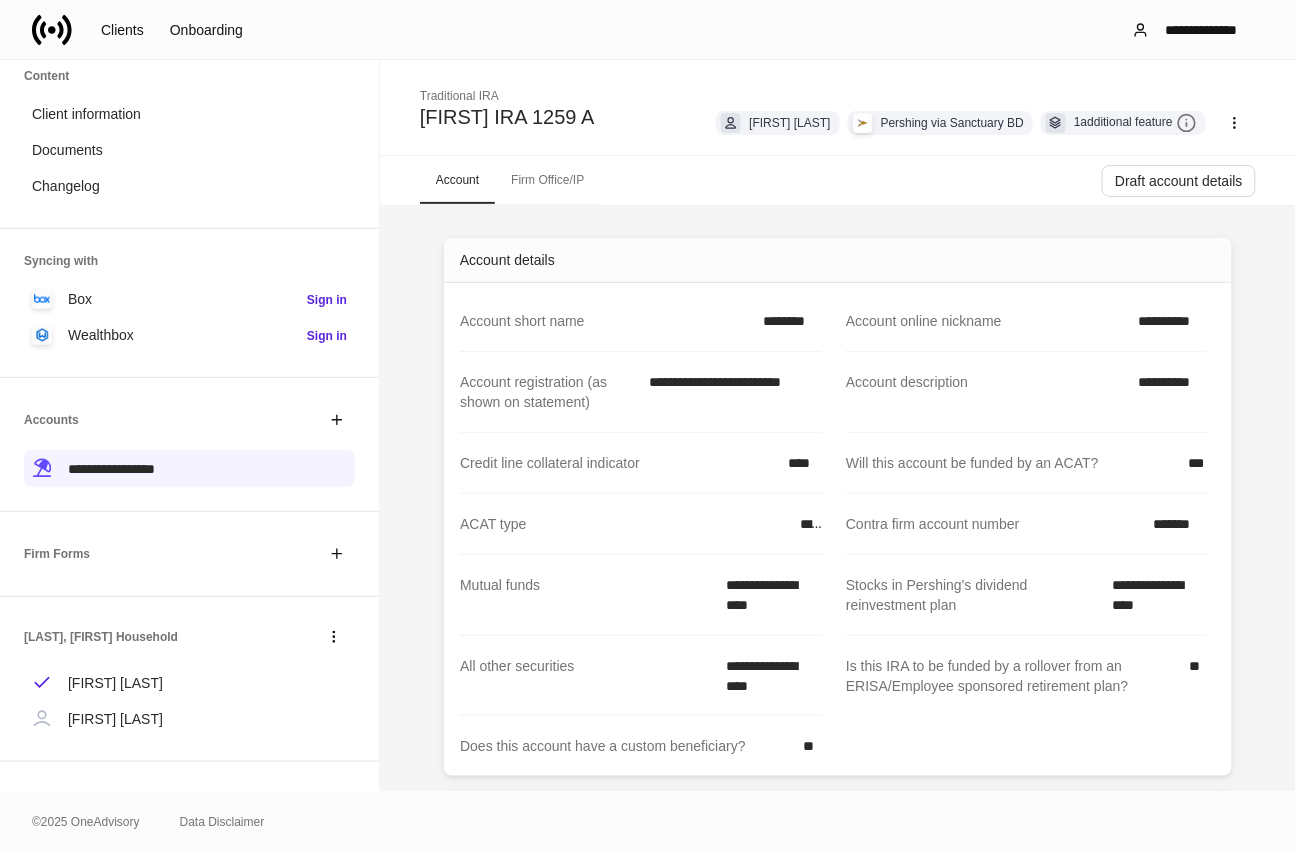 click on "Firm Office/IP" at bounding box center [547, 180] 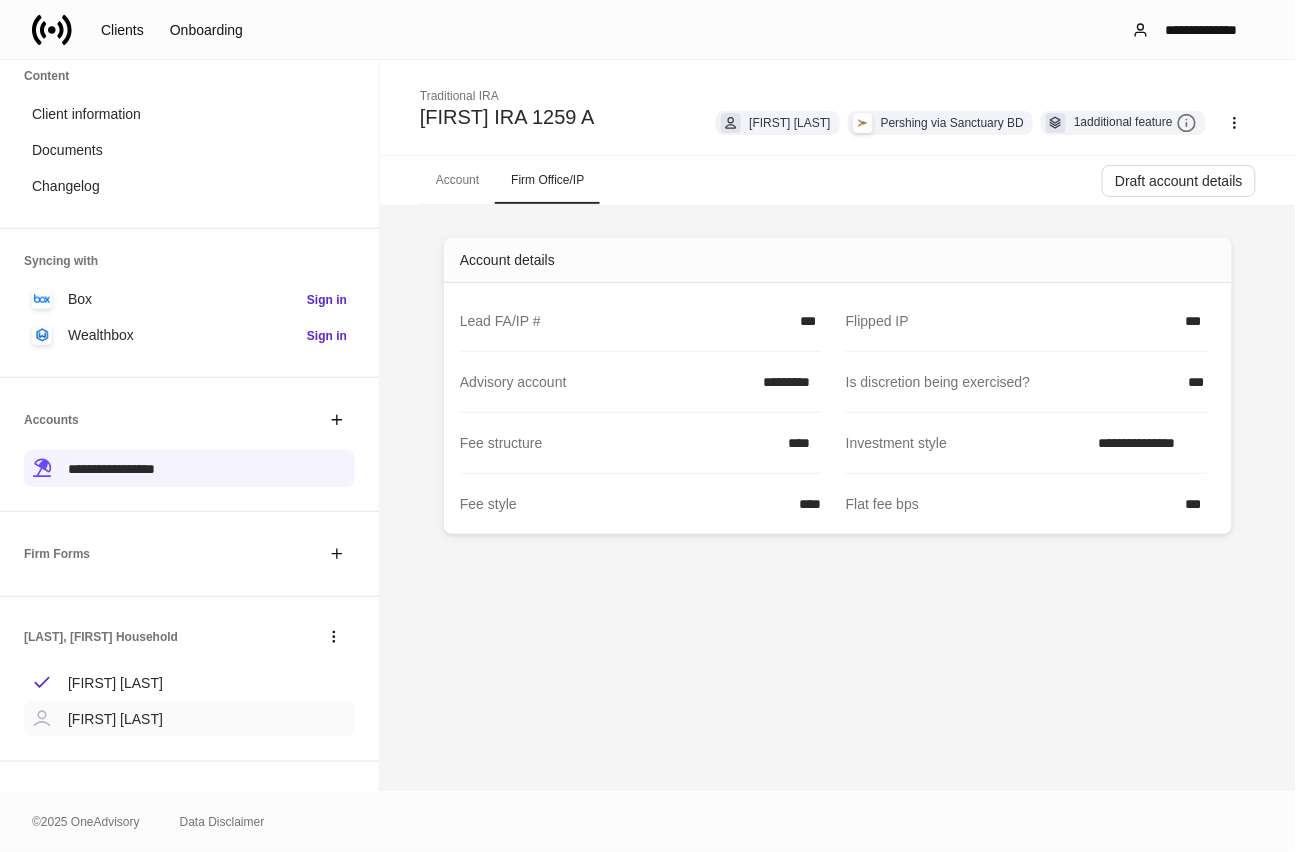click on "[FIRST] [LAST]" at bounding box center [115, 719] 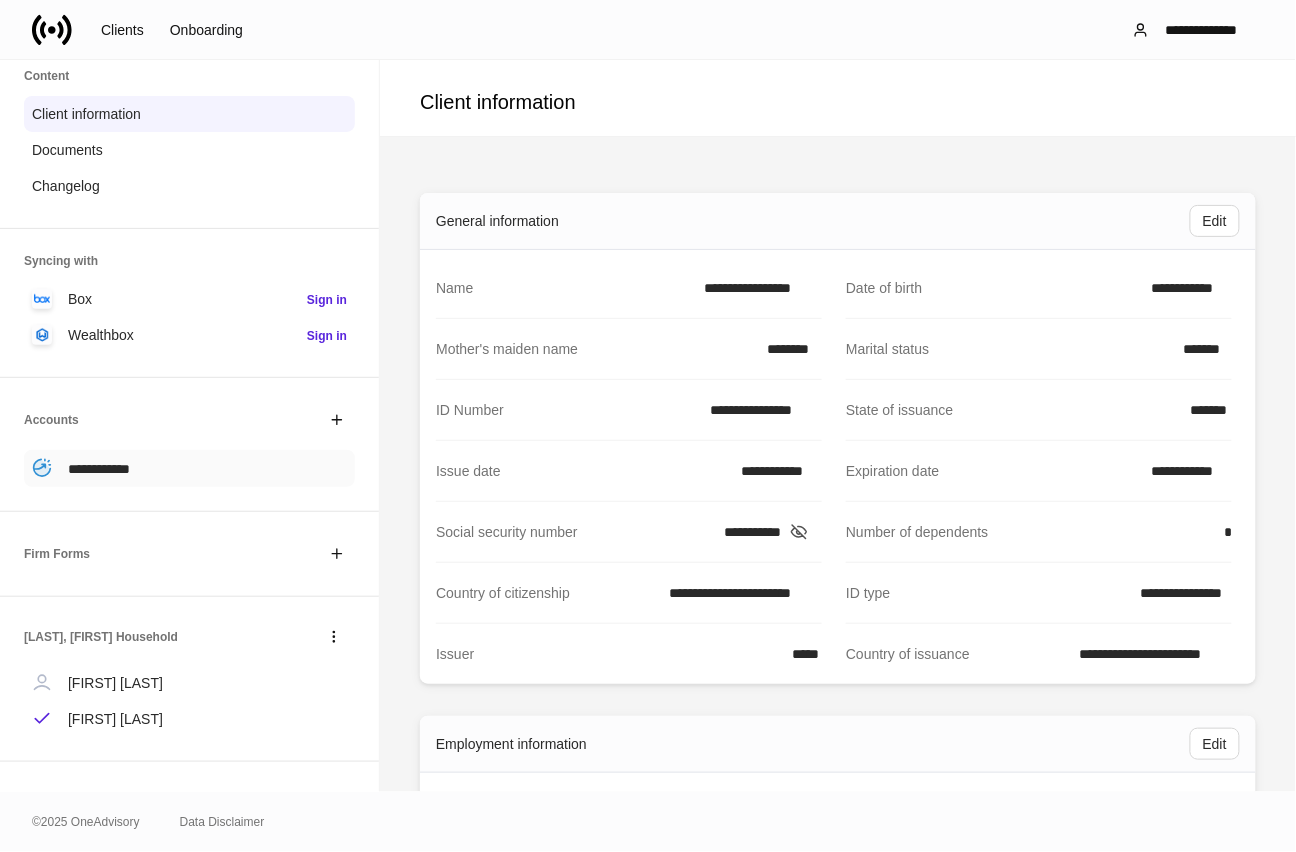click on "**********" at bounding box center [99, 469] 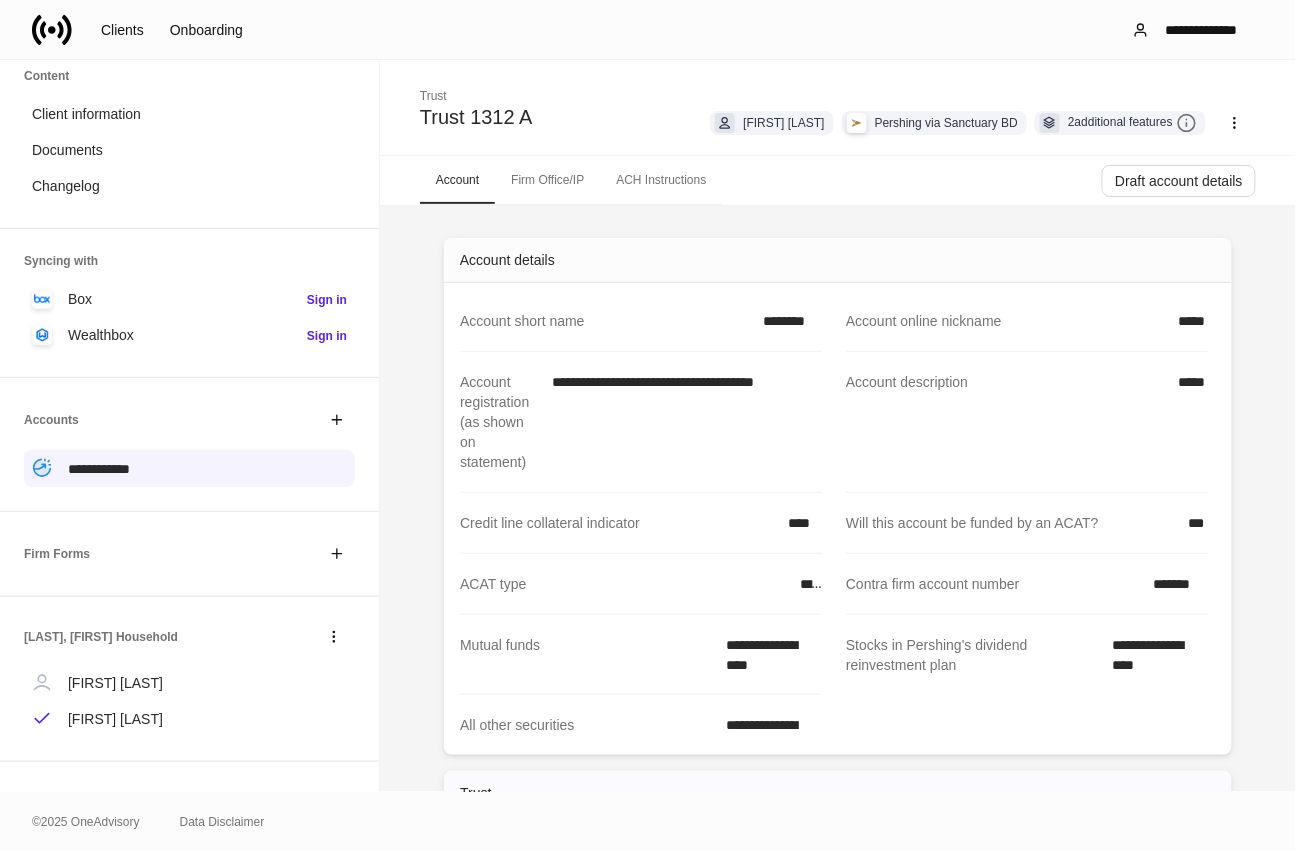 click on "ACH Instructions" at bounding box center (661, 180) 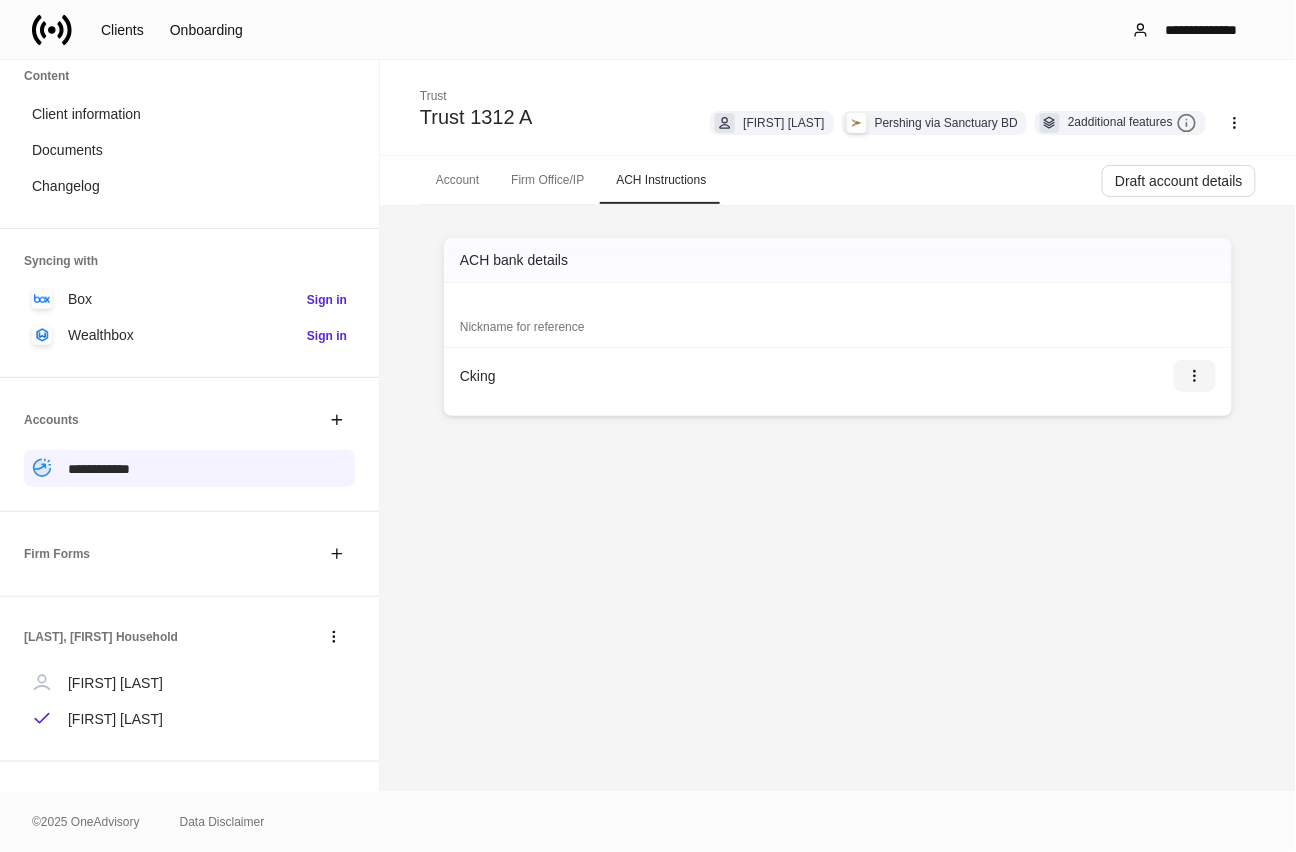 click at bounding box center [1195, 376] 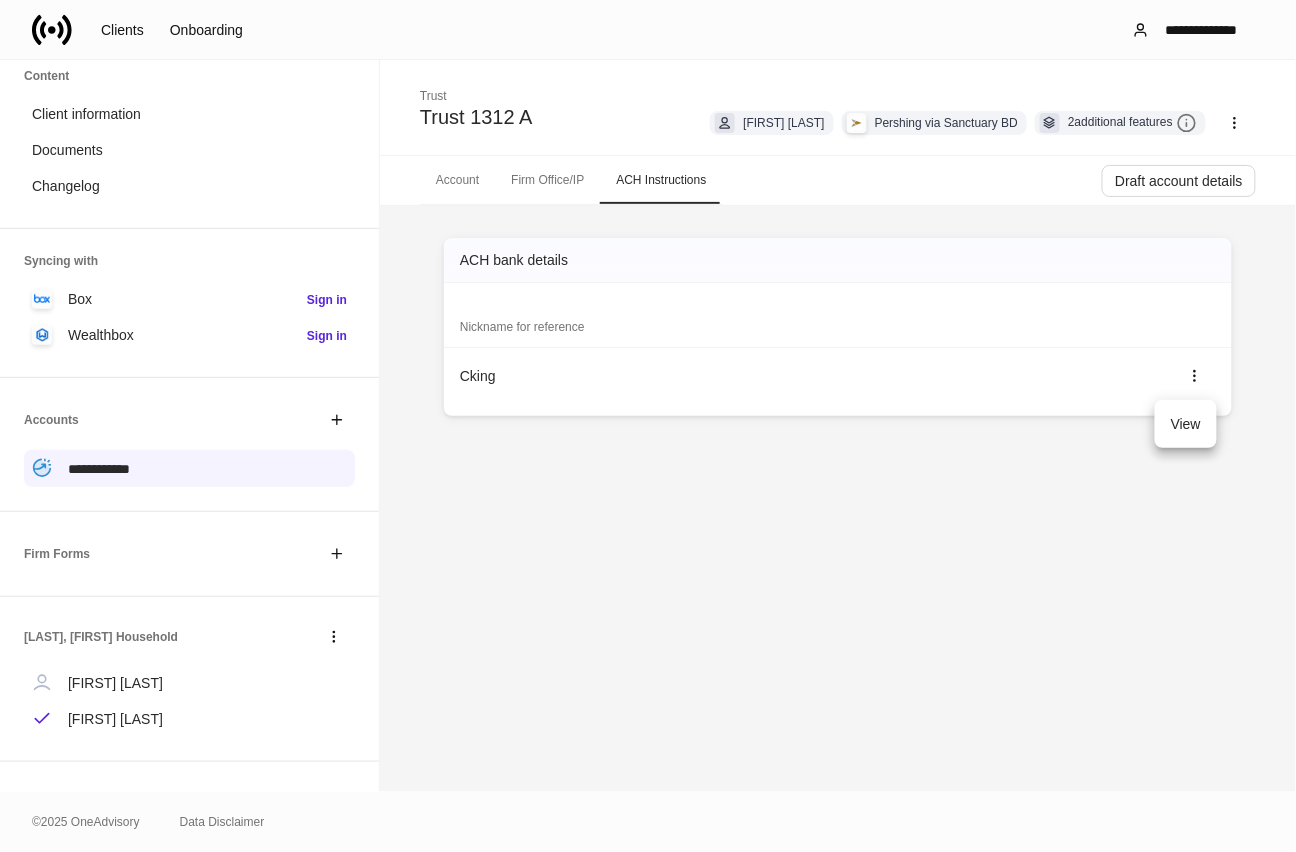 click on "View" at bounding box center [1186, 424] 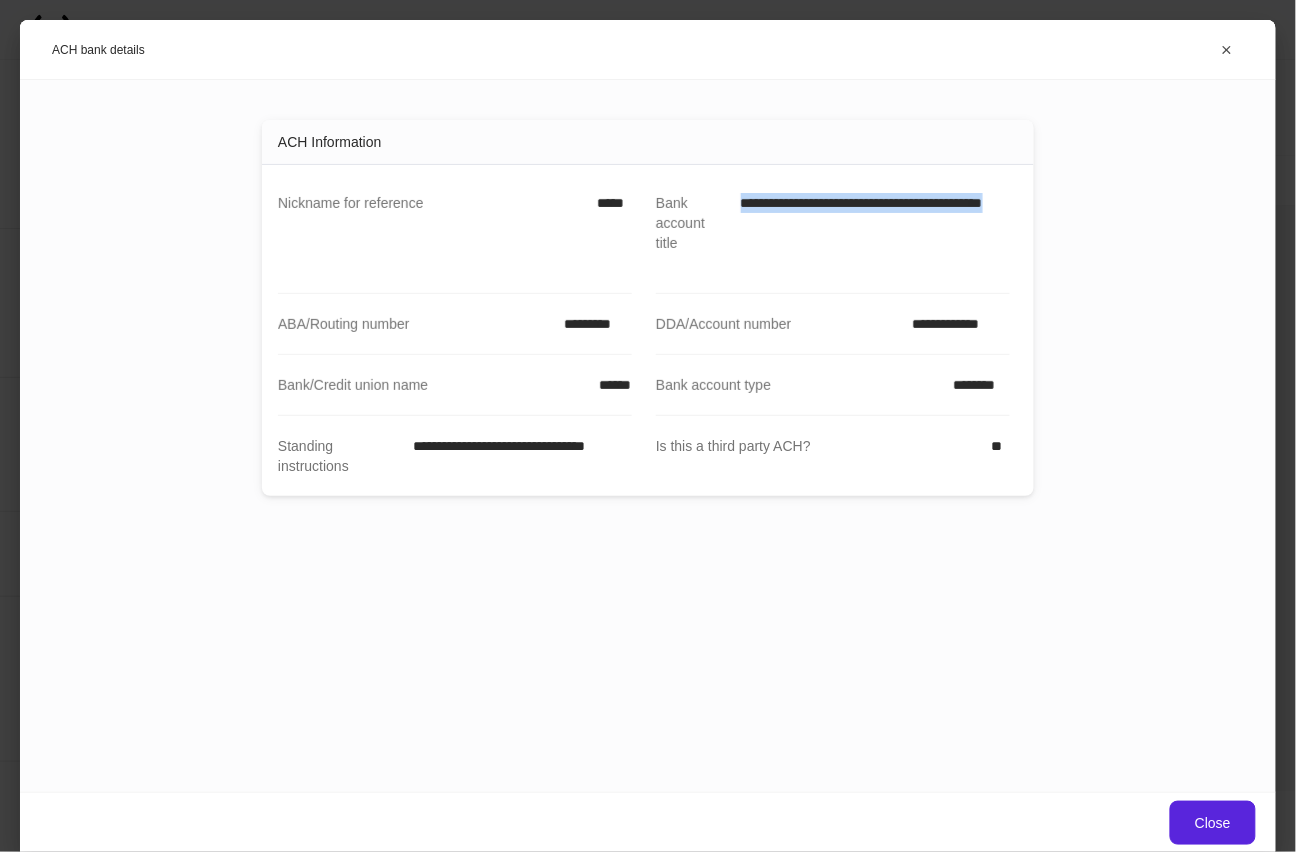 drag, startPoint x: 786, startPoint y: 218, endPoint x: 733, endPoint y: 205, distance: 54.571056 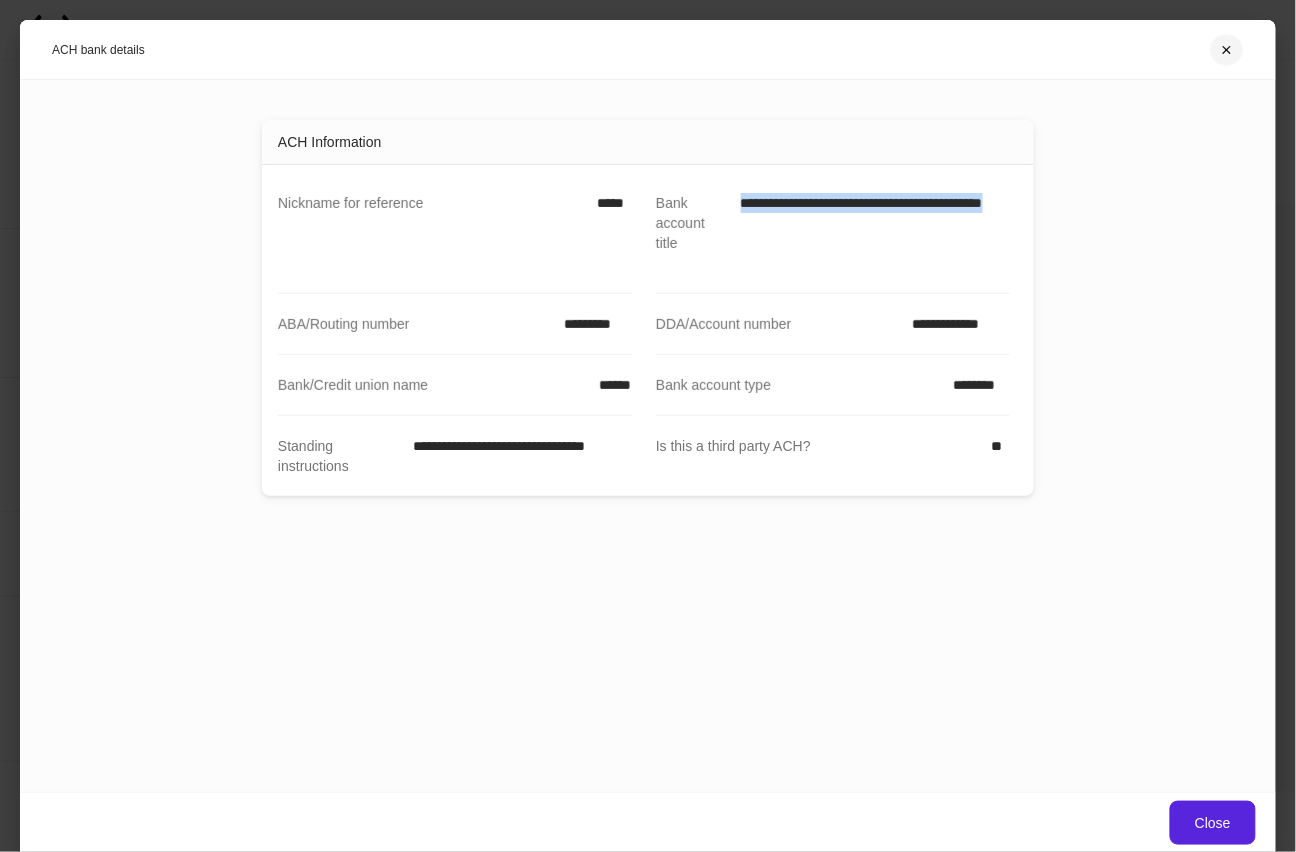 click at bounding box center [1227, 49] 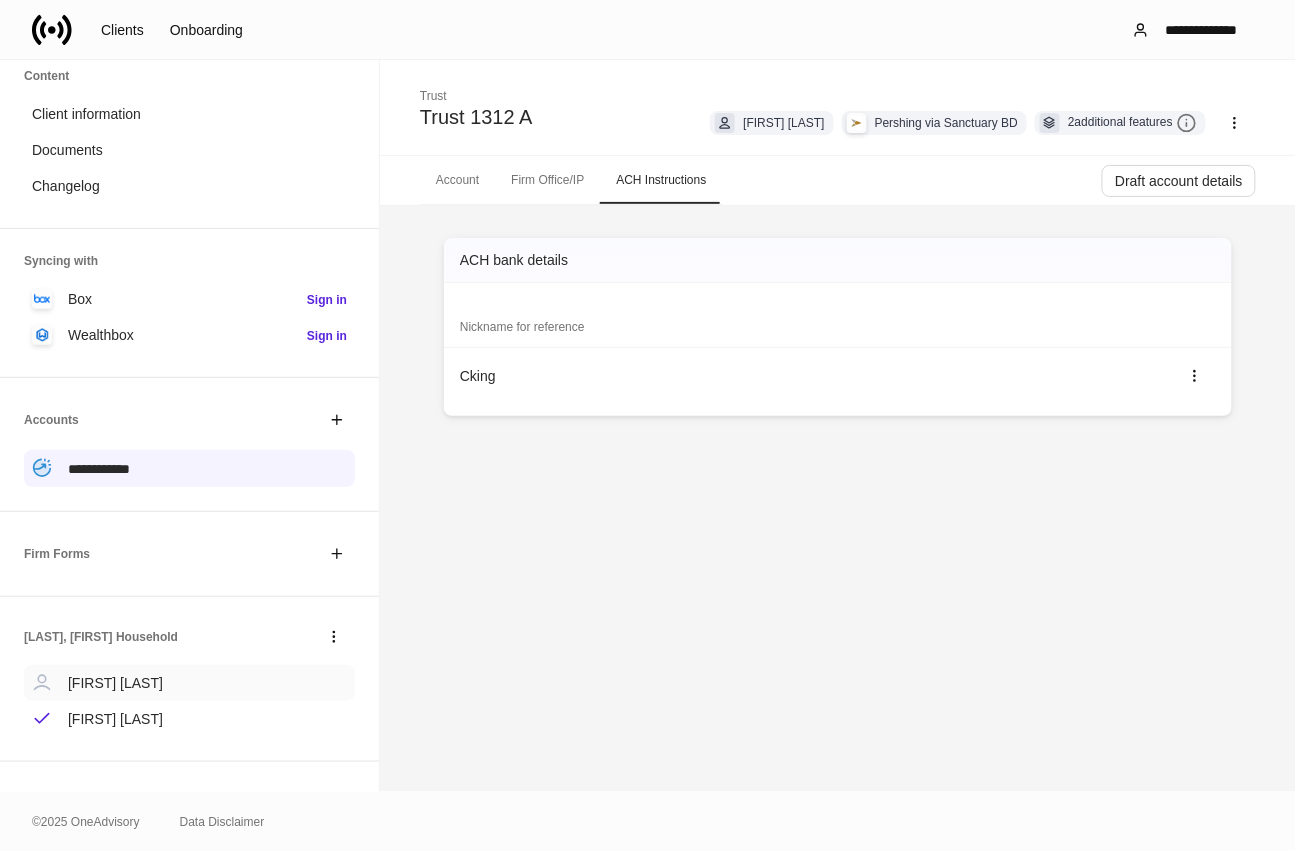 click on "[FIRST] [LAST]" at bounding box center [115, 683] 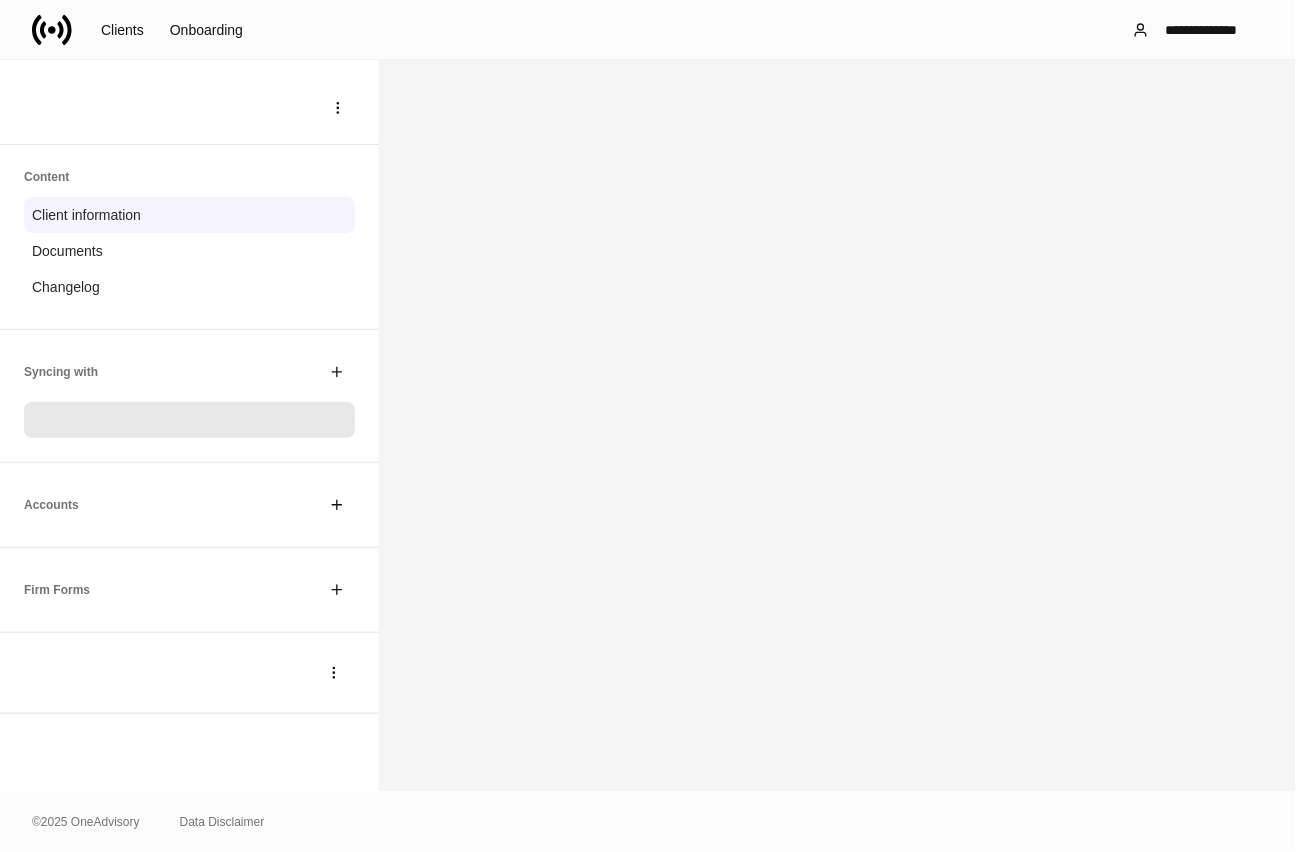 scroll, scrollTop: 0, scrollLeft: 0, axis: both 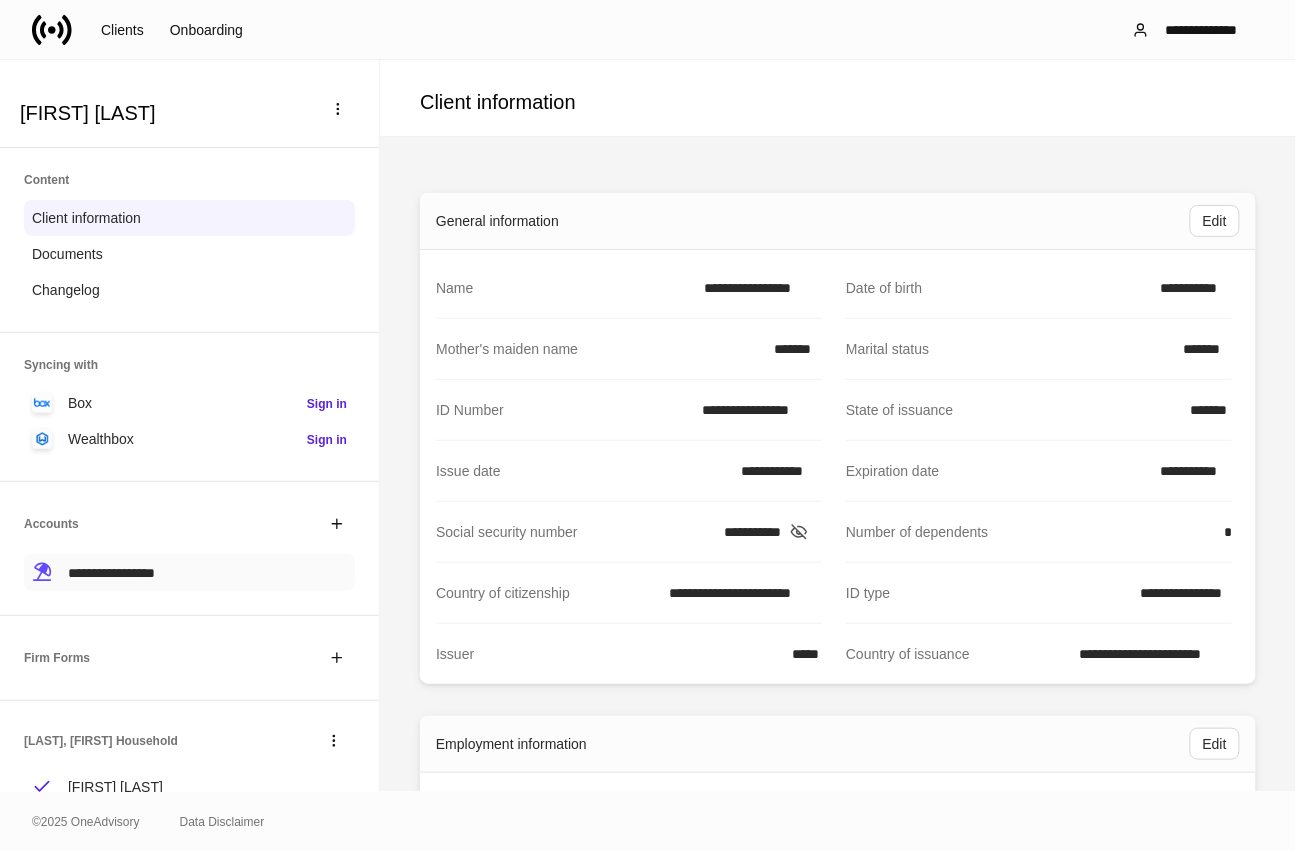 click on "**********" at bounding box center [111, 573] 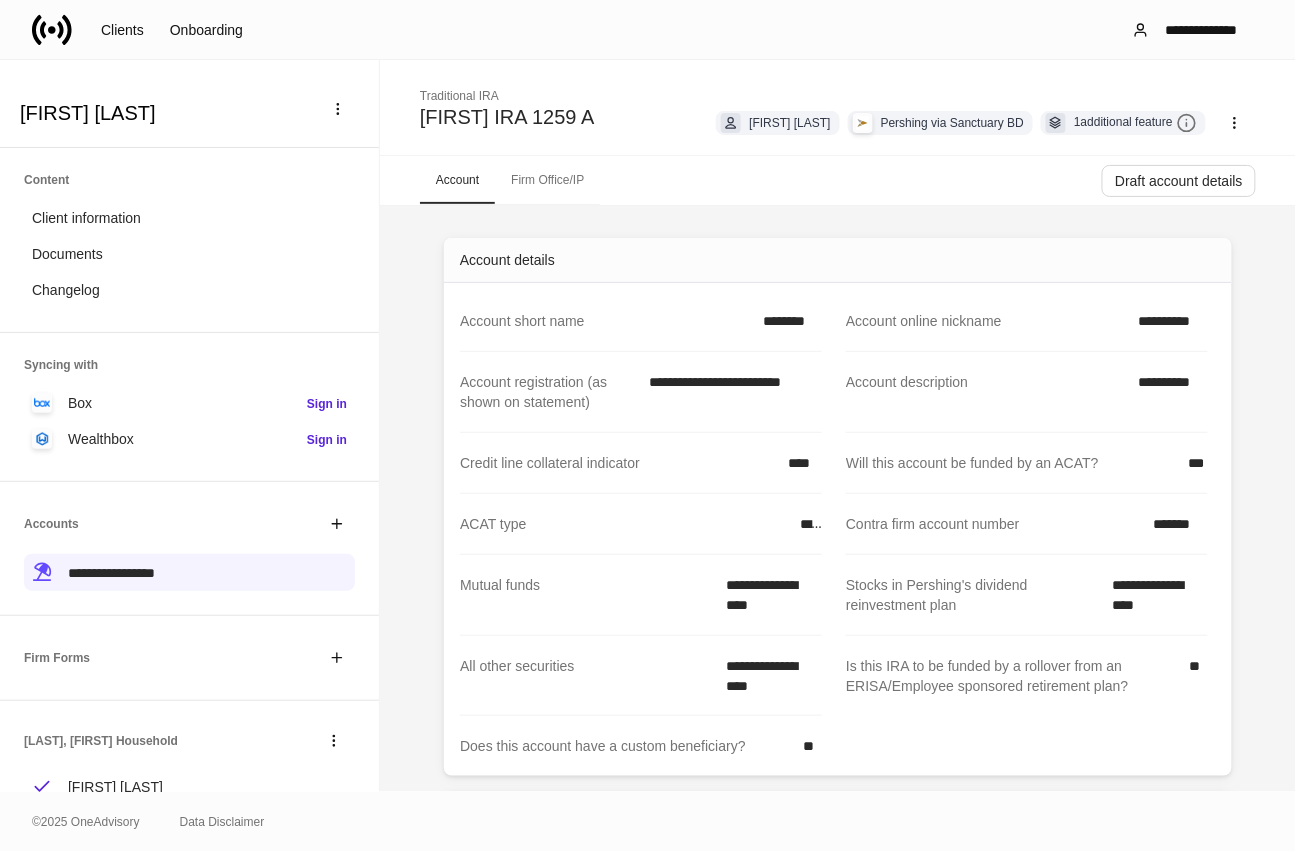 click on "Firm Office/IP" at bounding box center [547, 180] 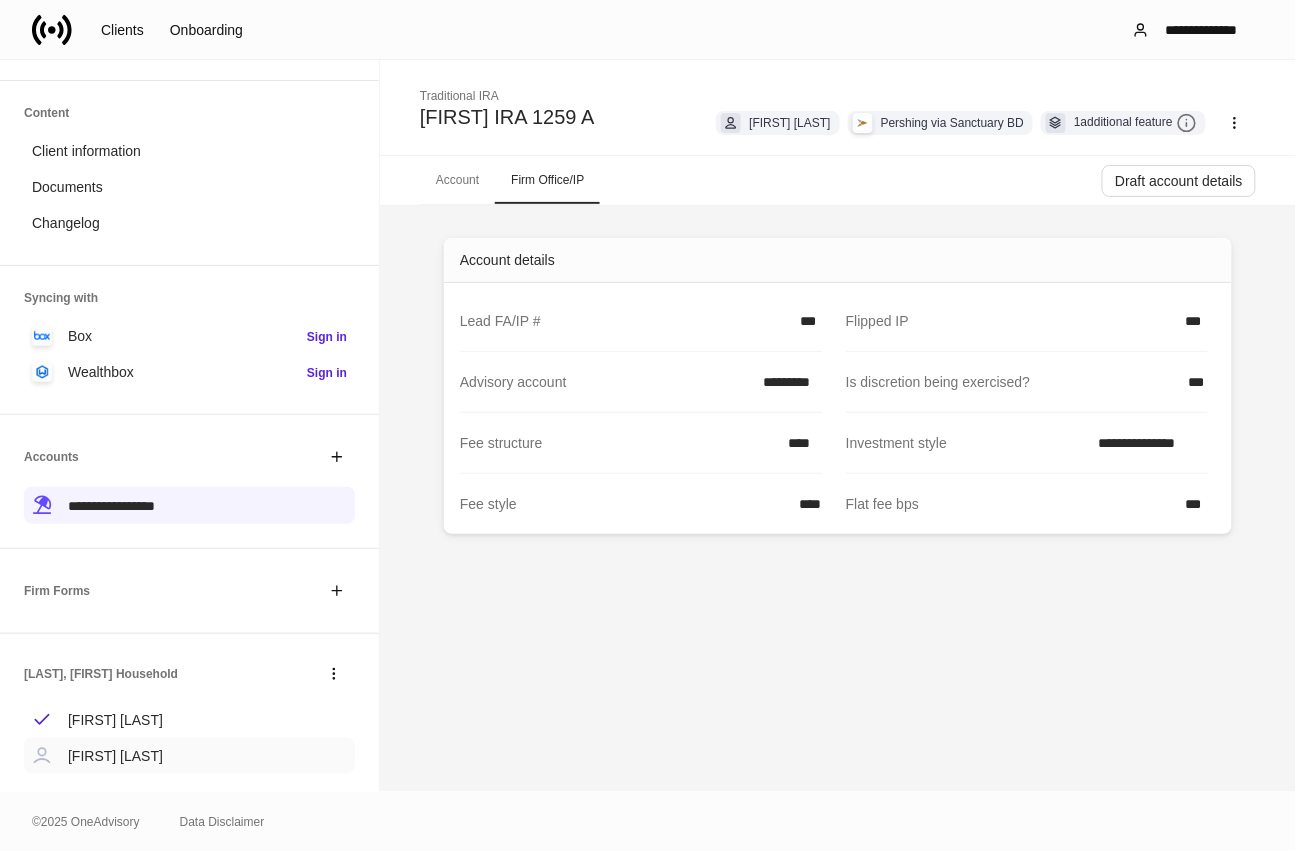 scroll, scrollTop: 104, scrollLeft: 0, axis: vertical 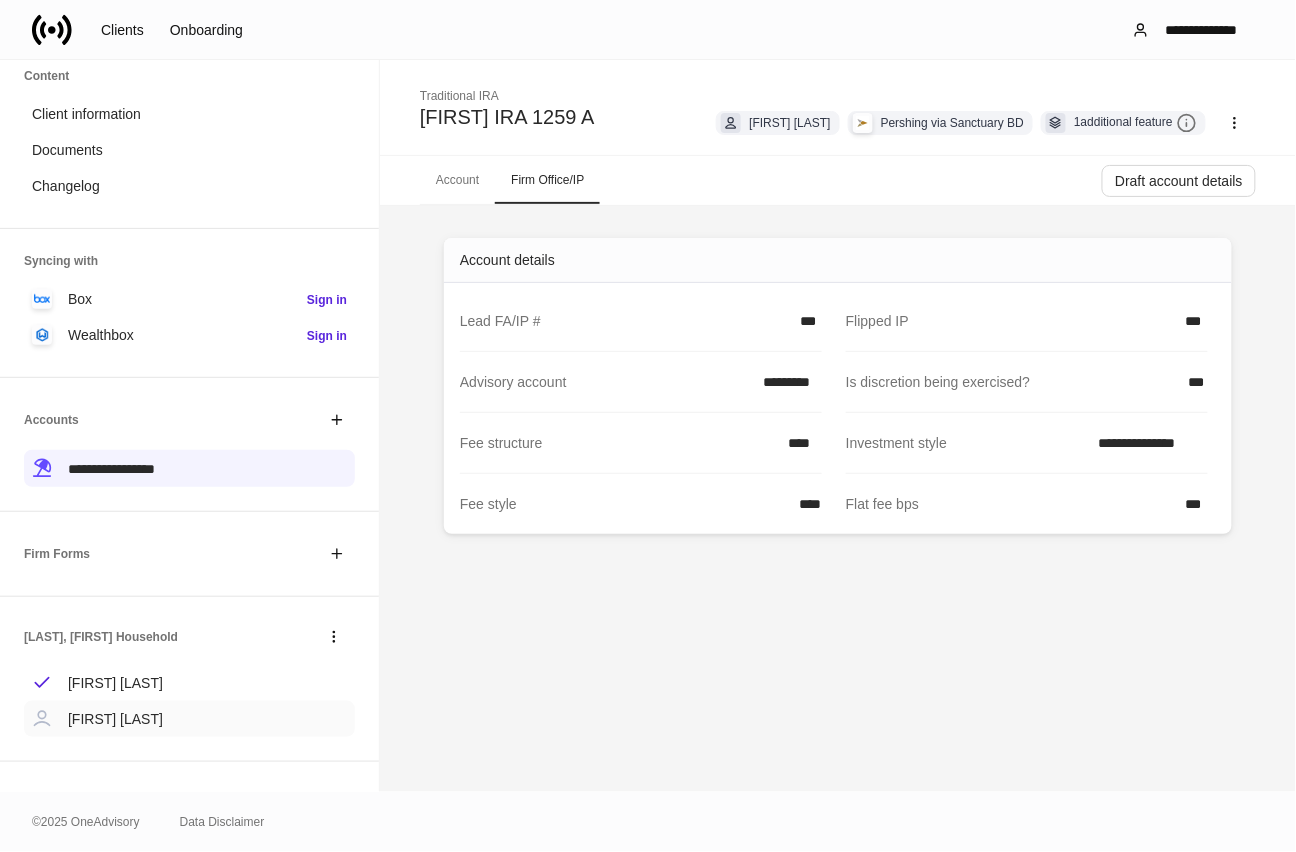click on "[FIRST] [LAST]" at bounding box center [115, 719] 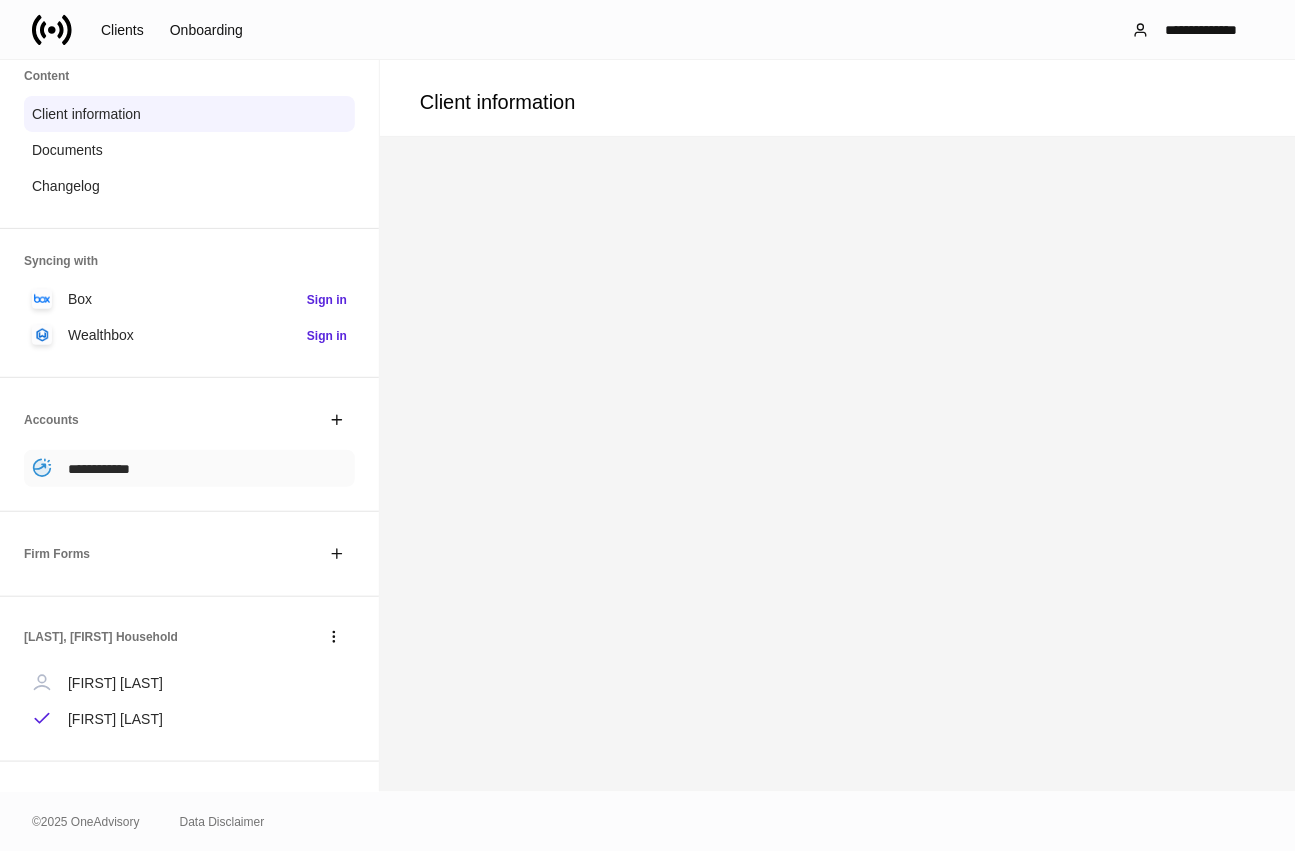 click on "**********" at bounding box center [99, 469] 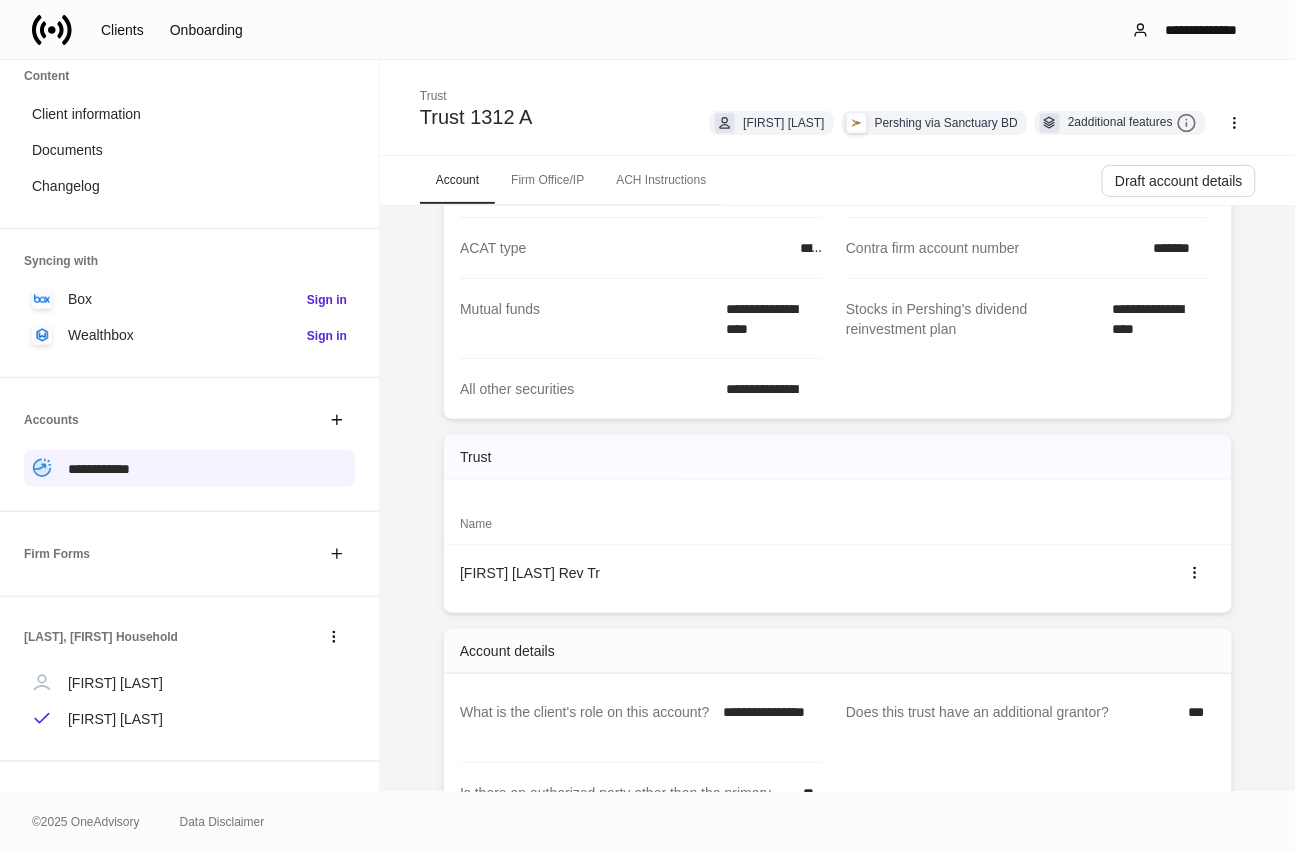 scroll, scrollTop: 444, scrollLeft: 0, axis: vertical 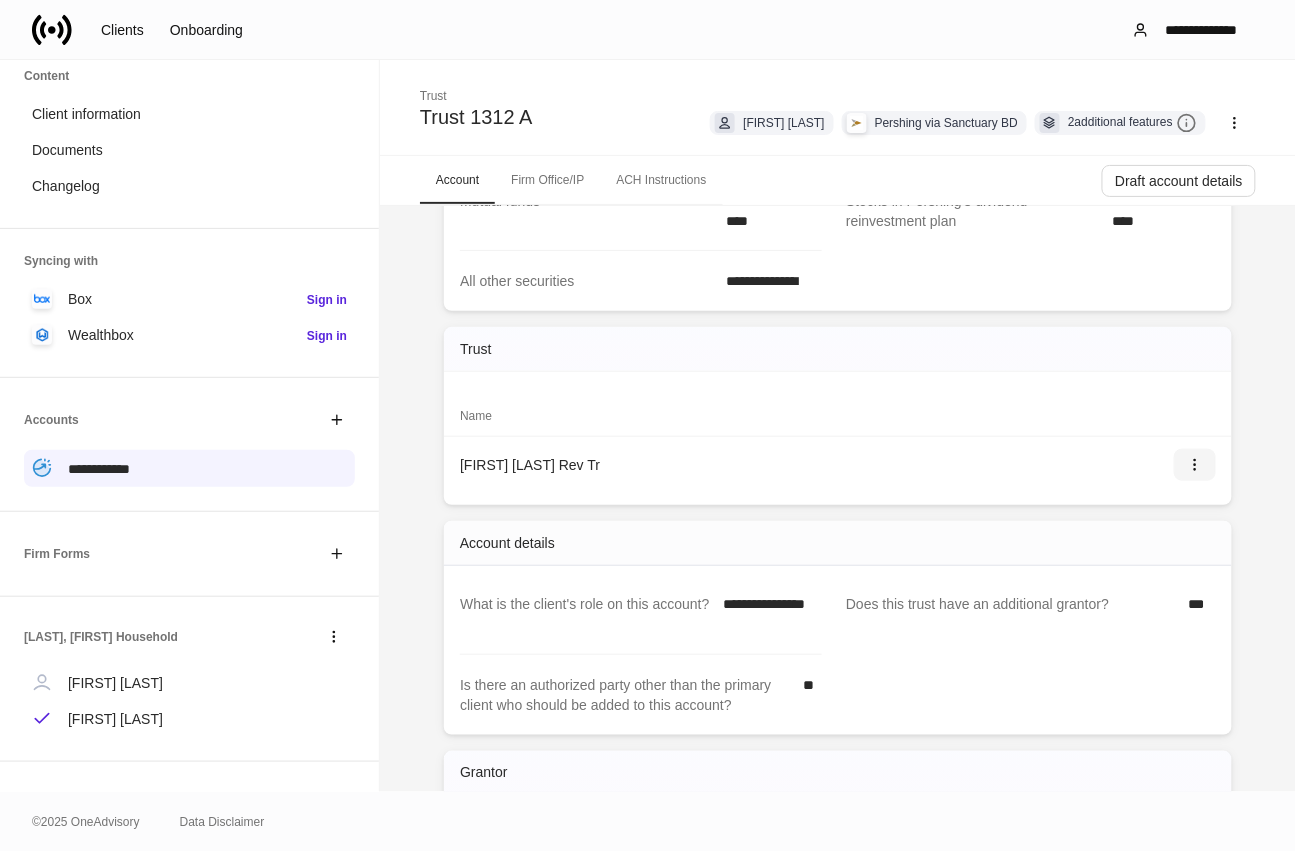 click at bounding box center [1195, 465] 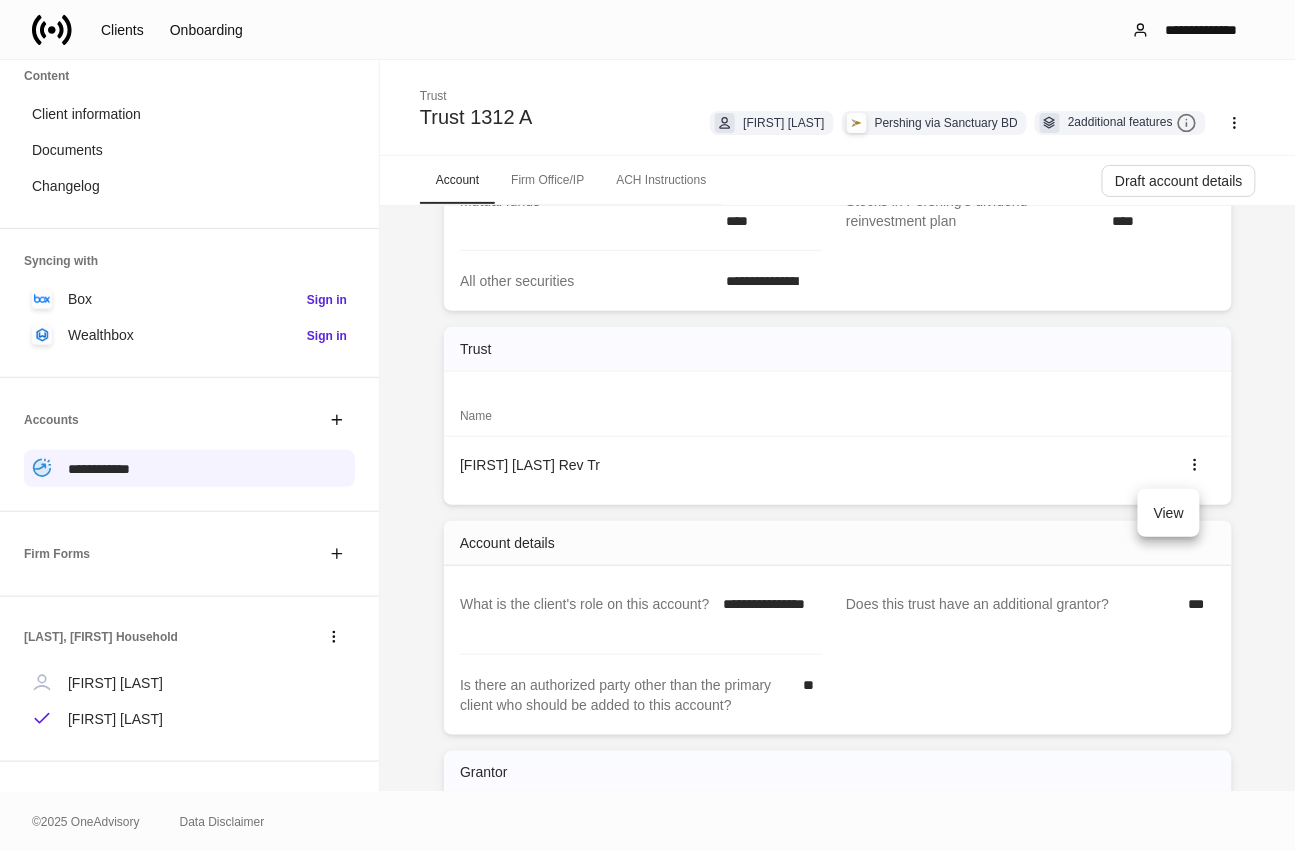 click on "View" at bounding box center (1169, 513) 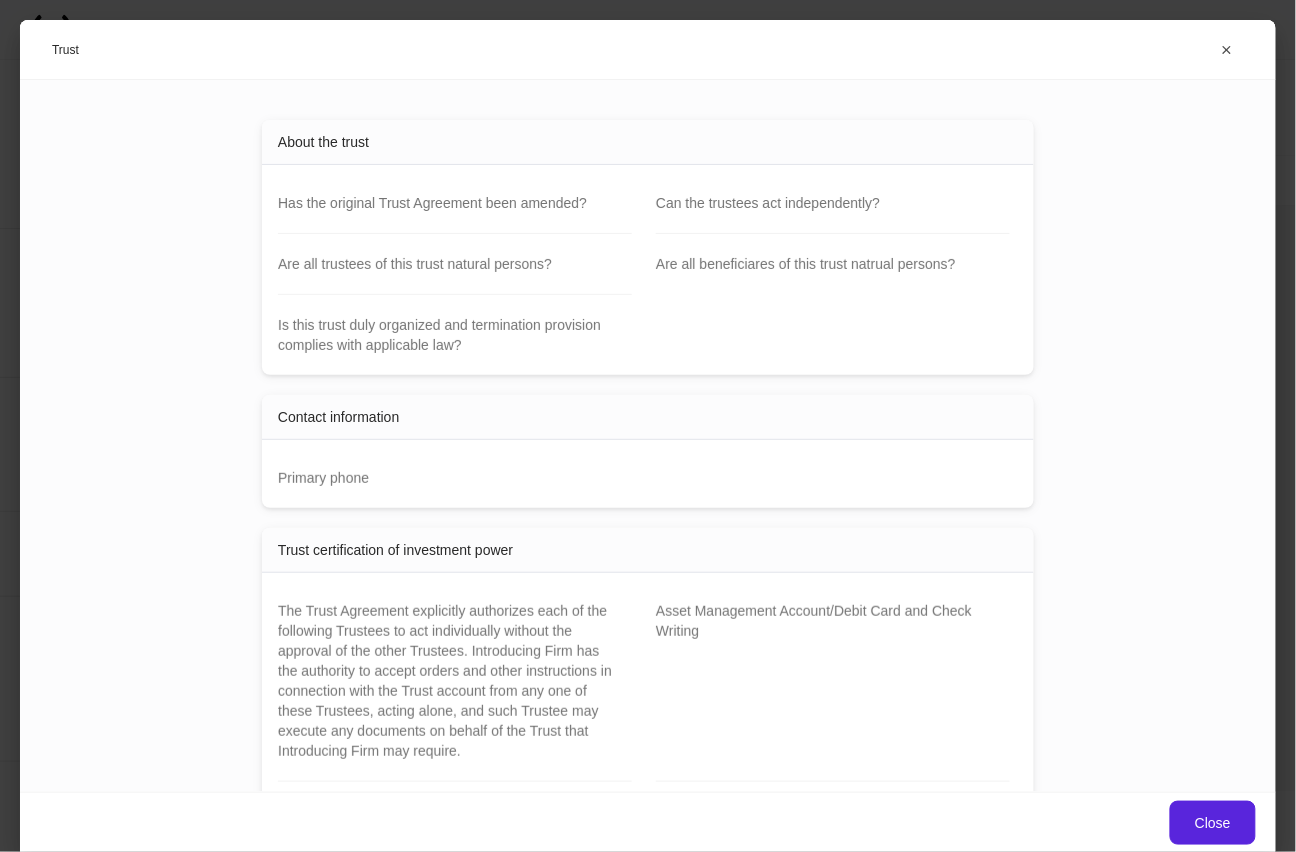 scroll, scrollTop: 0, scrollLeft: 0, axis: both 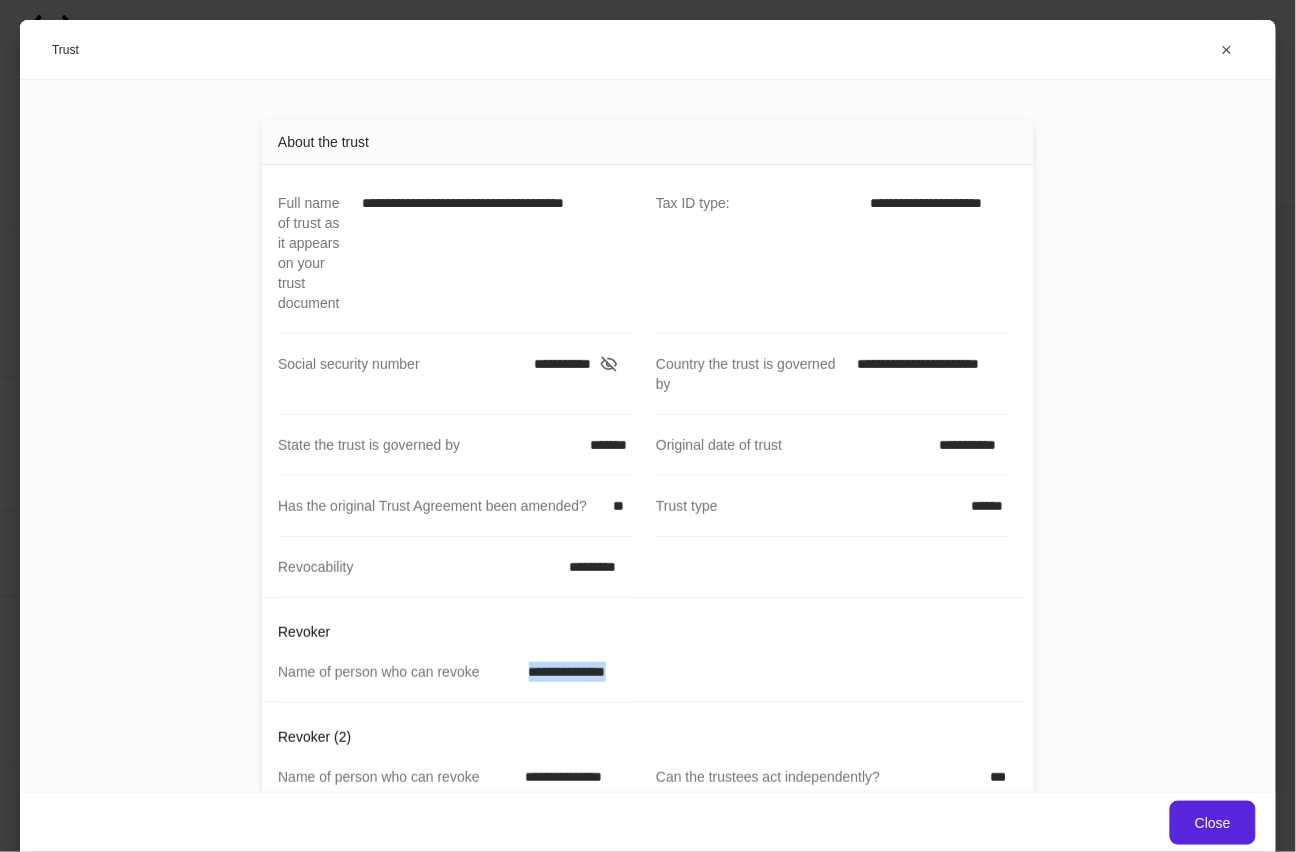 drag, startPoint x: 632, startPoint y: 675, endPoint x: 512, endPoint y: 665, distance: 120.41595 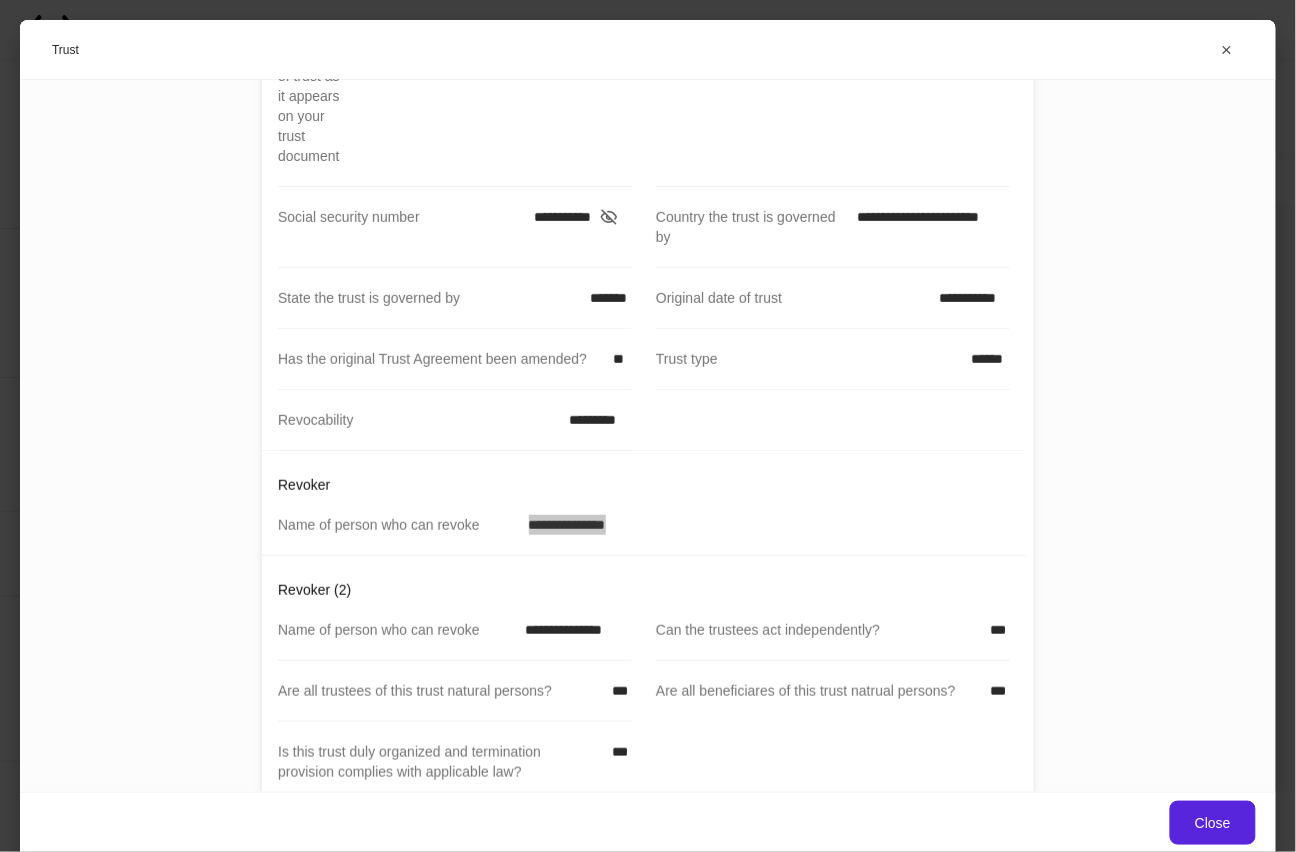 scroll, scrollTop: 222, scrollLeft: 0, axis: vertical 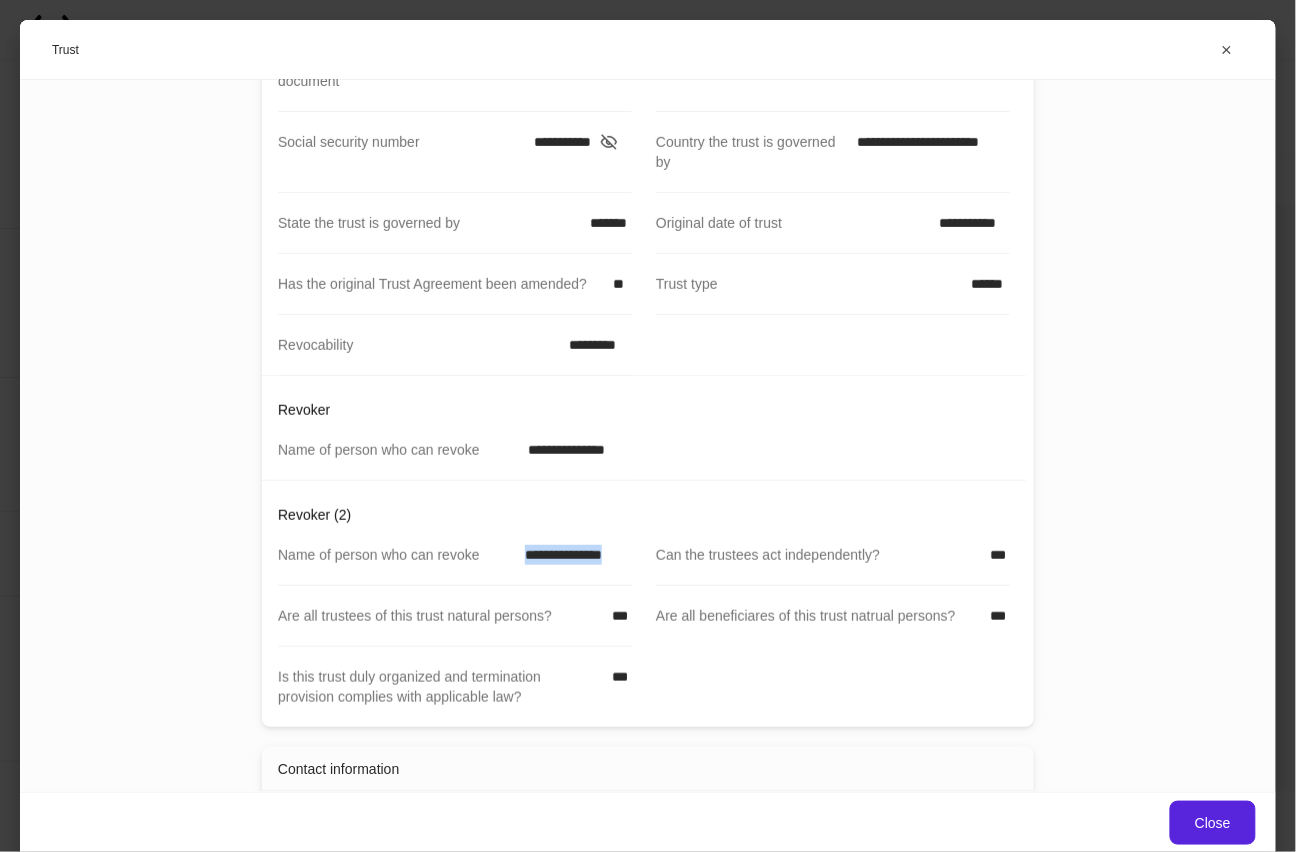 drag, startPoint x: 628, startPoint y: 560, endPoint x: 476, endPoint y: 555, distance: 152.08221 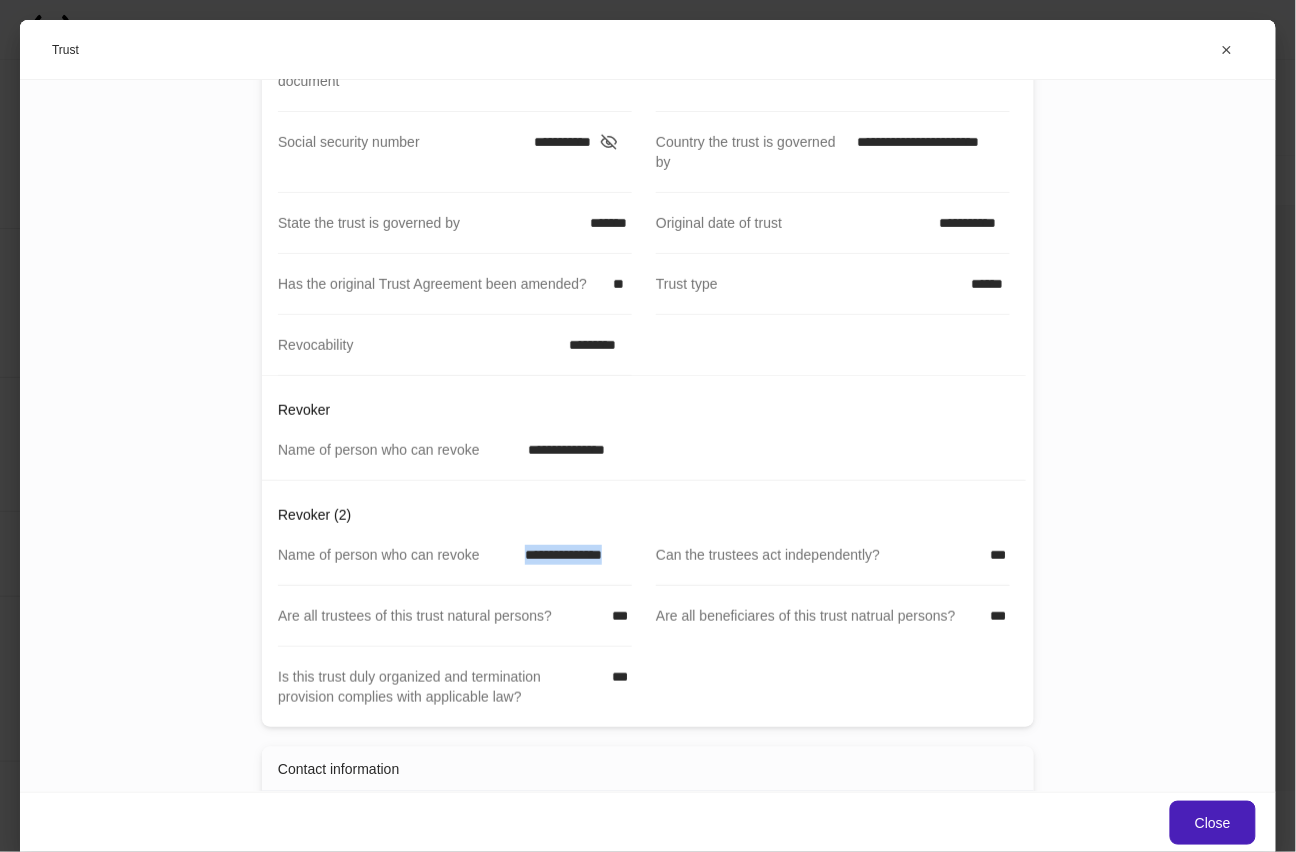 click on "Close" at bounding box center (1213, 823) 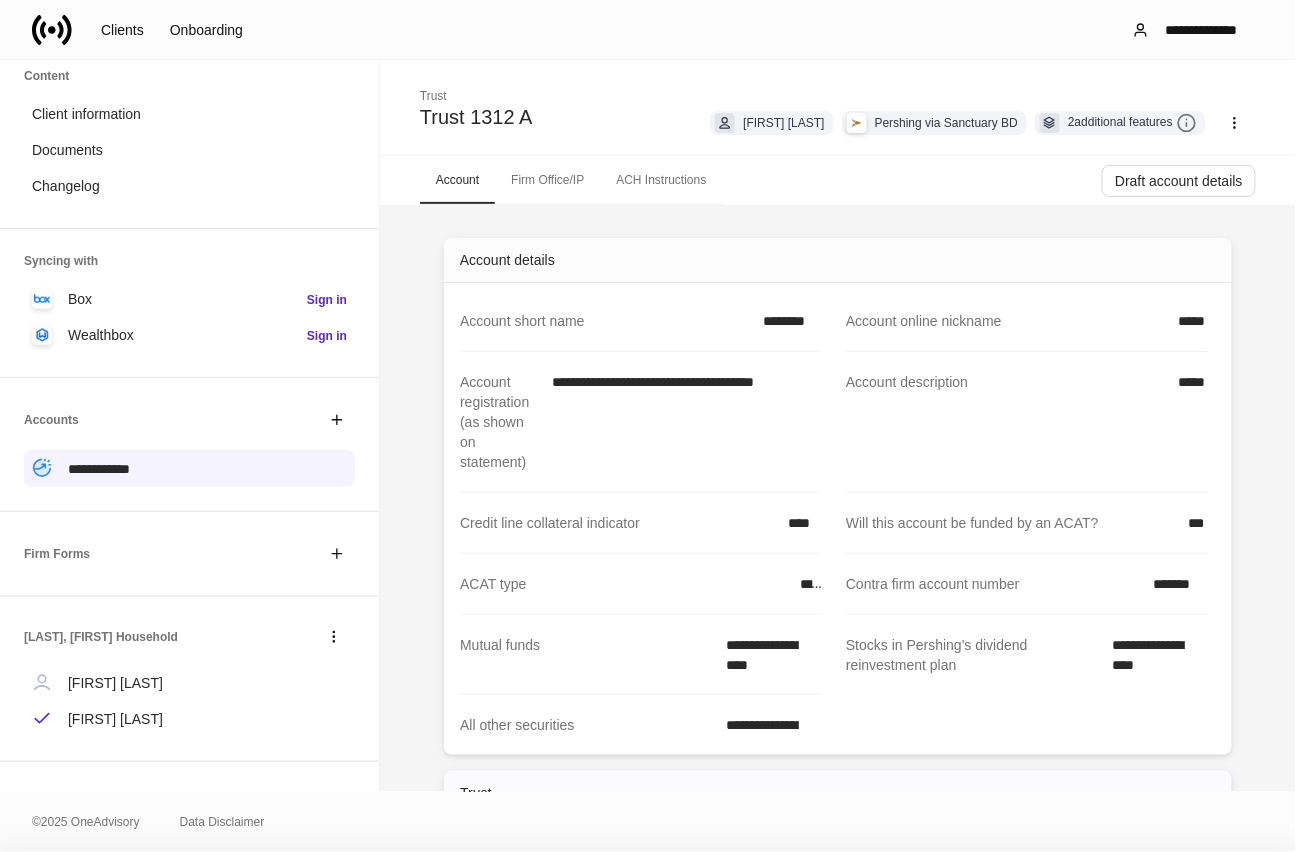 scroll, scrollTop: 411, scrollLeft: 0, axis: vertical 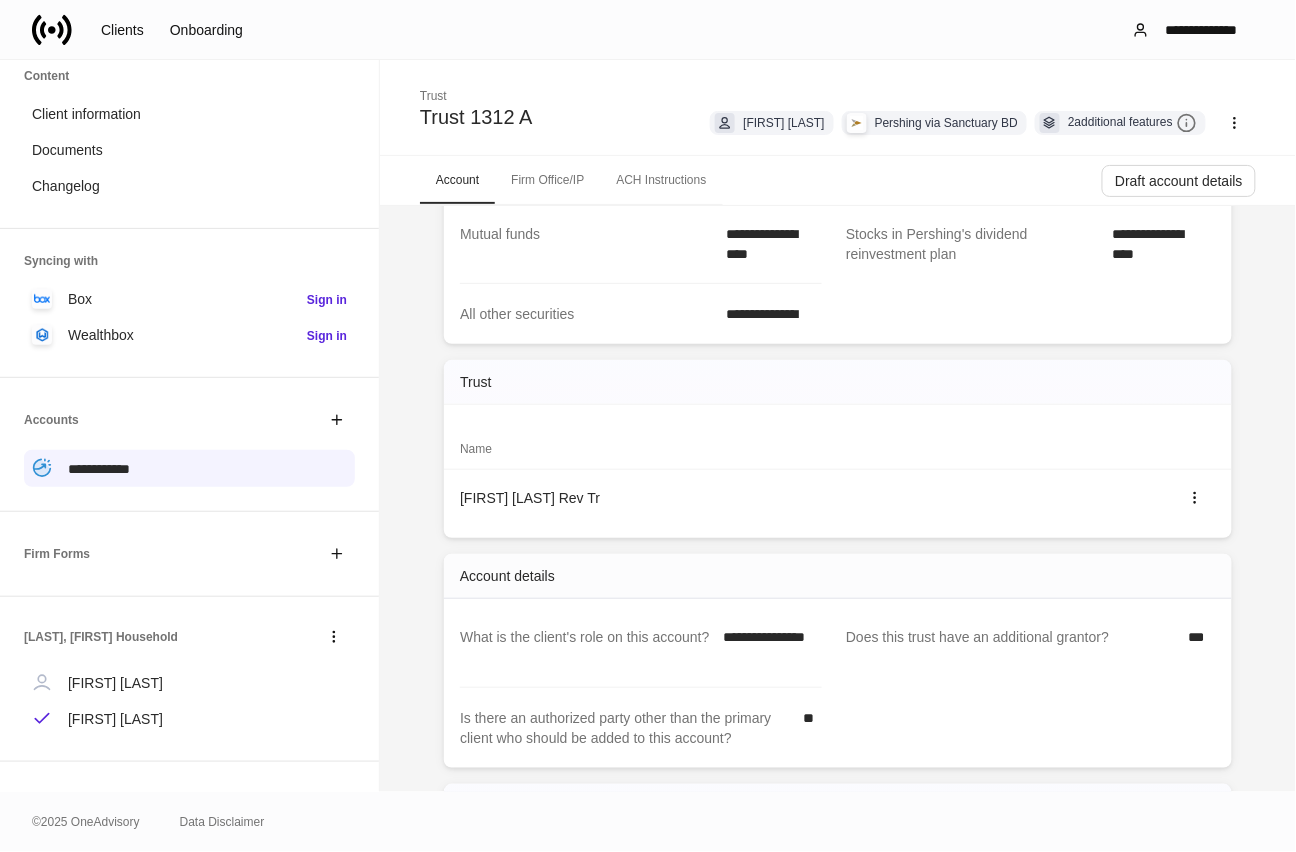 click on "Firm Office/IP" at bounding box center (547, 180) 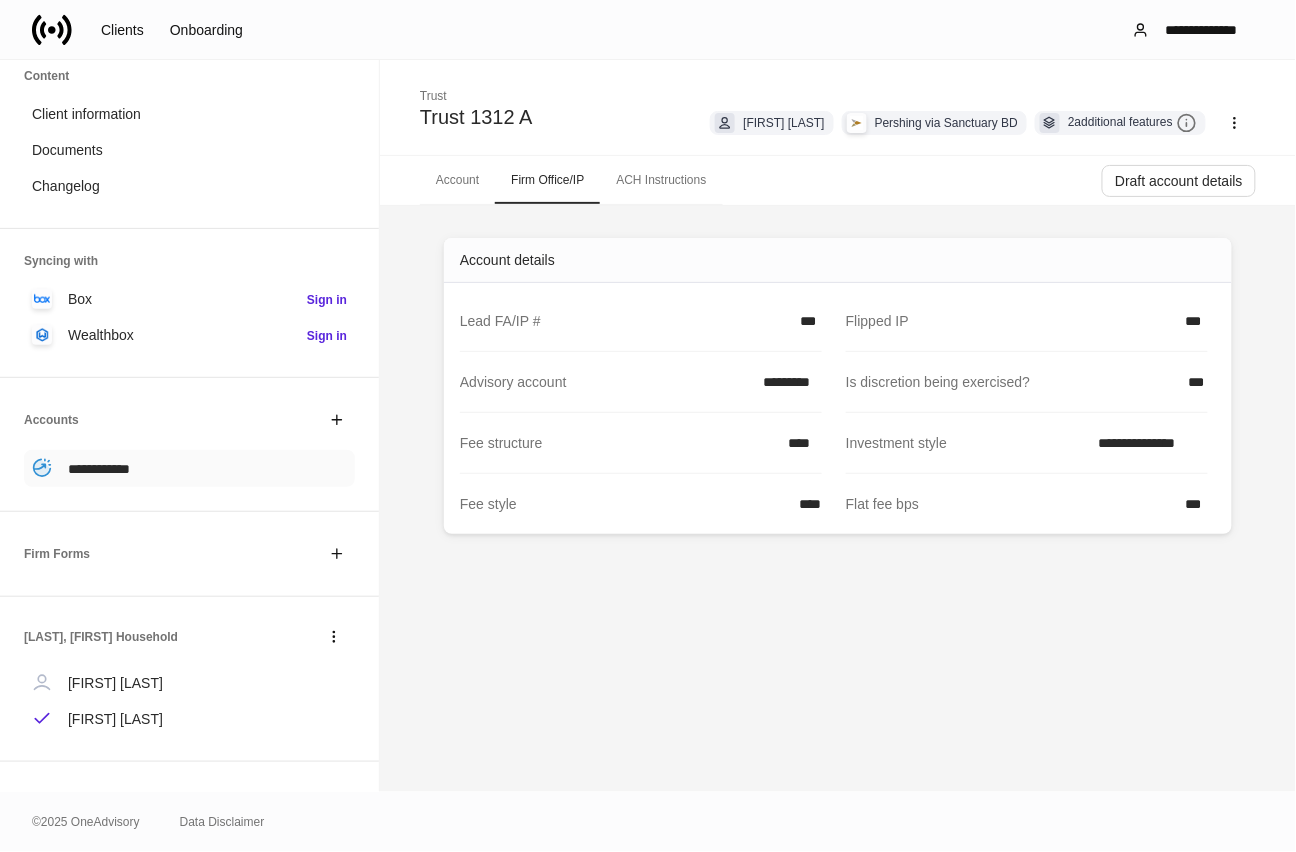 click on "**********" at bounding box center [99, 469] 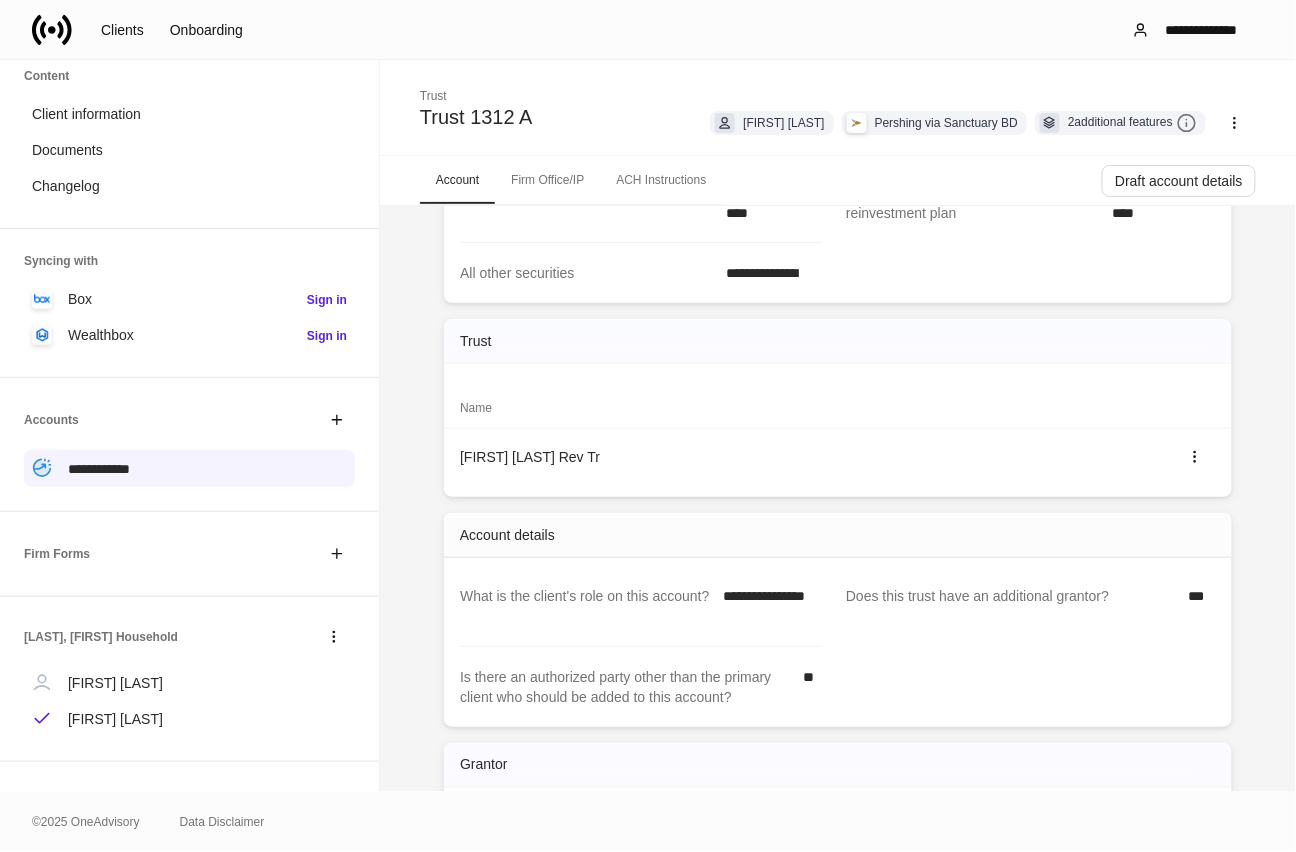 scroll, scrollTop: 444, scrollLeft: 0, axis: vertical 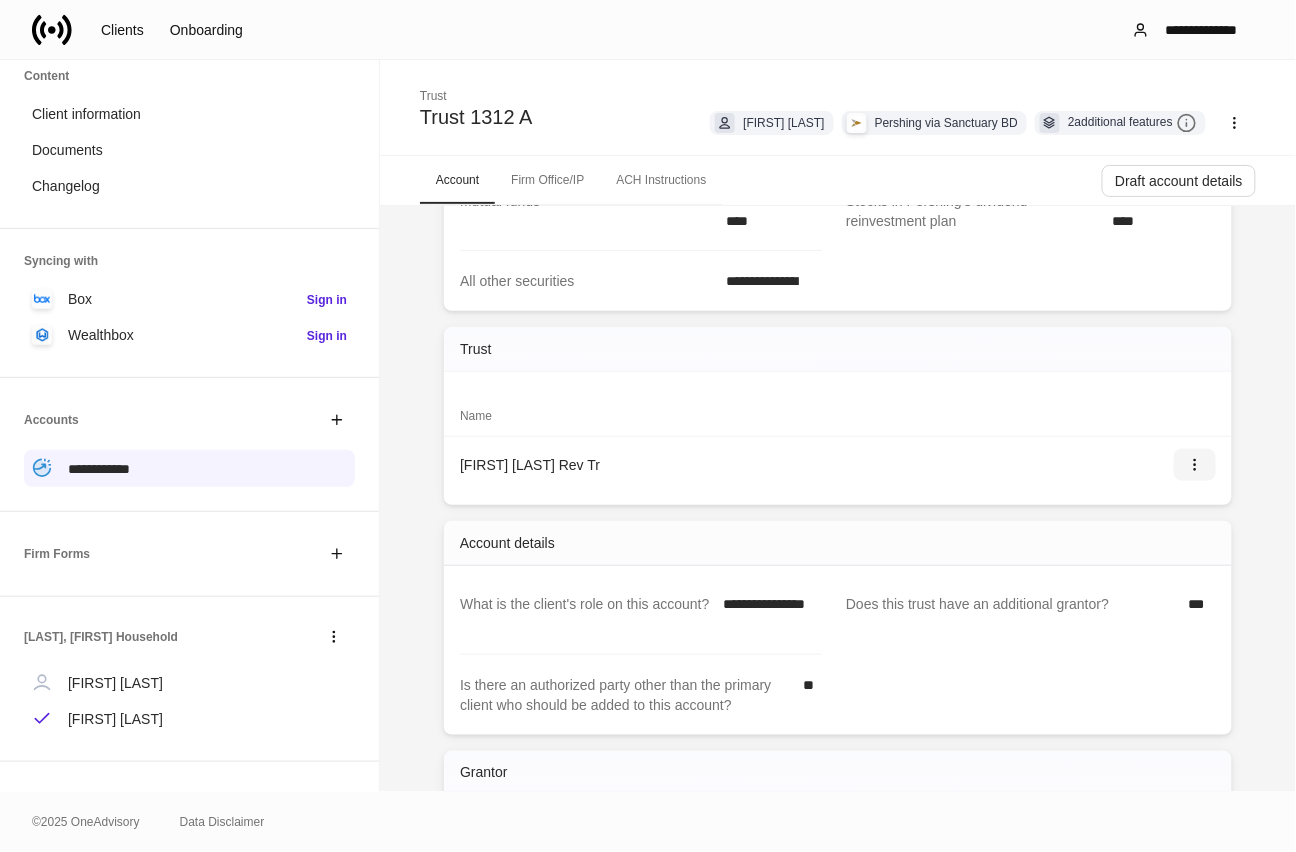 click at bounding box center [1195, 465] 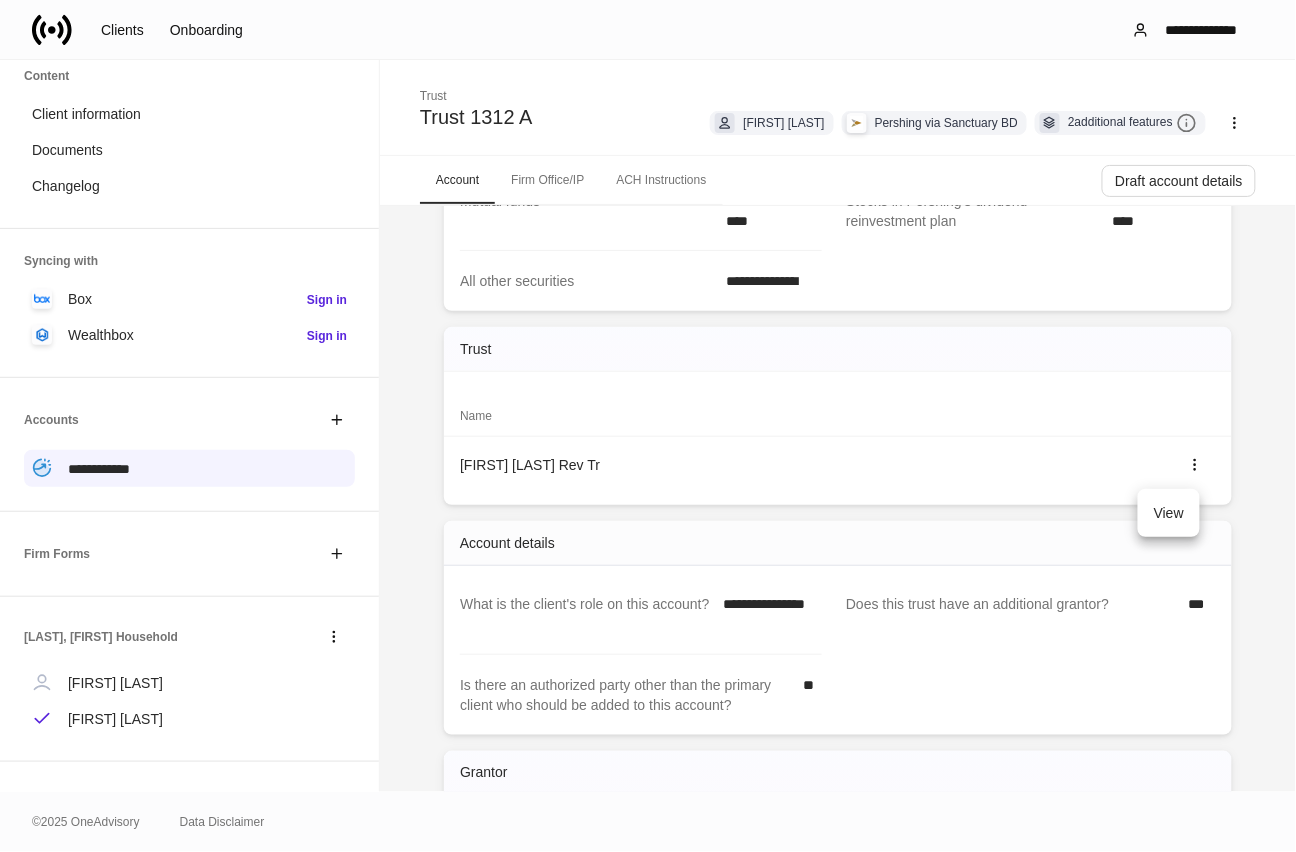 click on "View" at bounding box center (1169, 513) 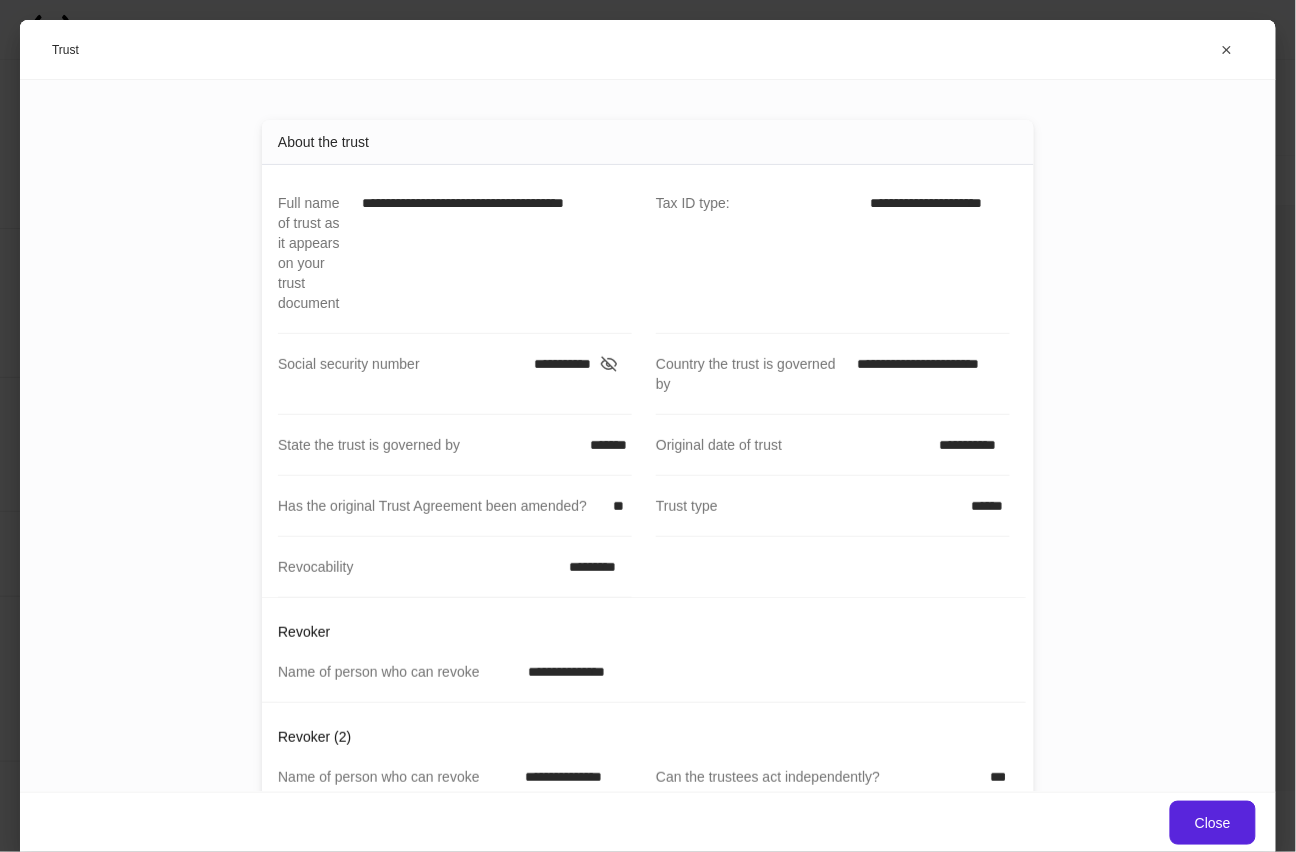 click at bounding box center [609, 364] 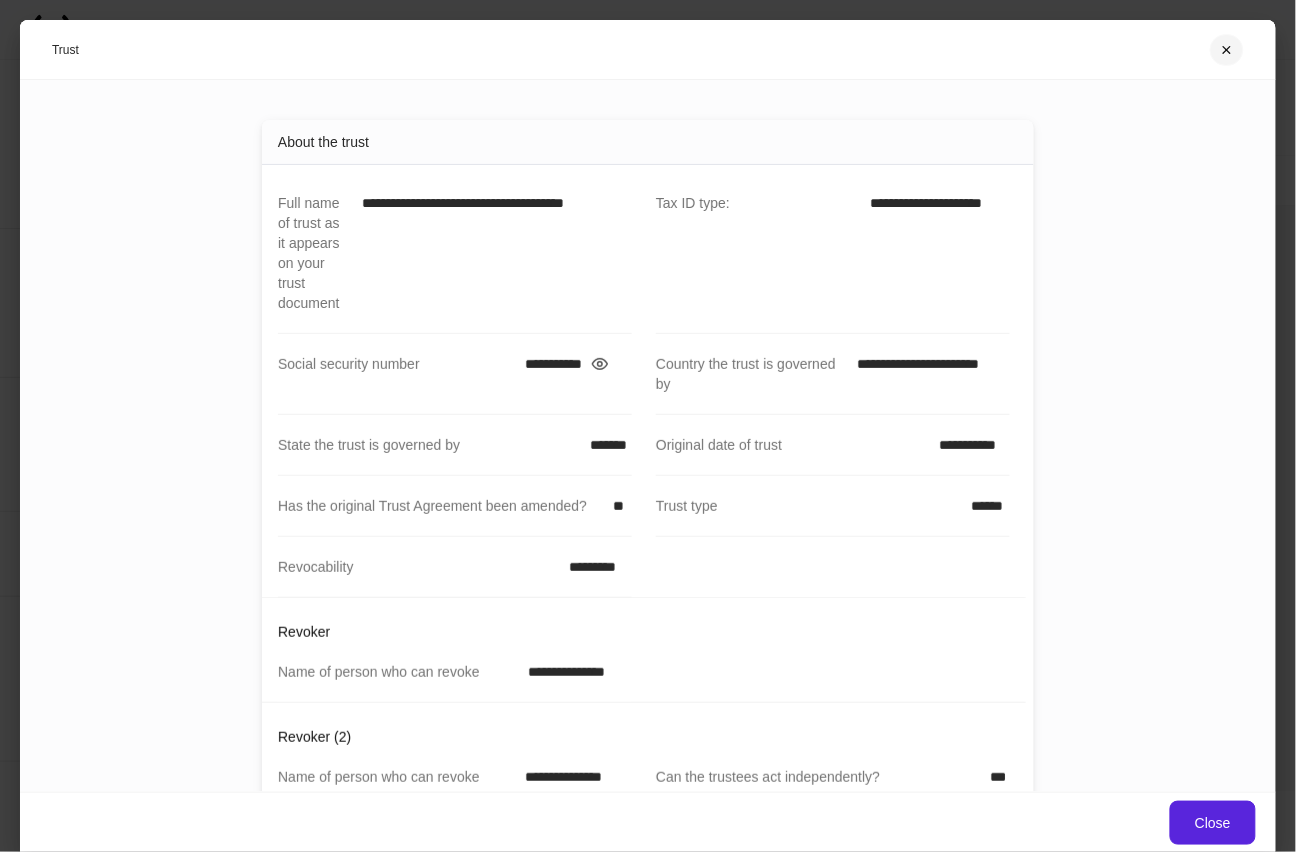 click at bounding box center (1227, 50) 